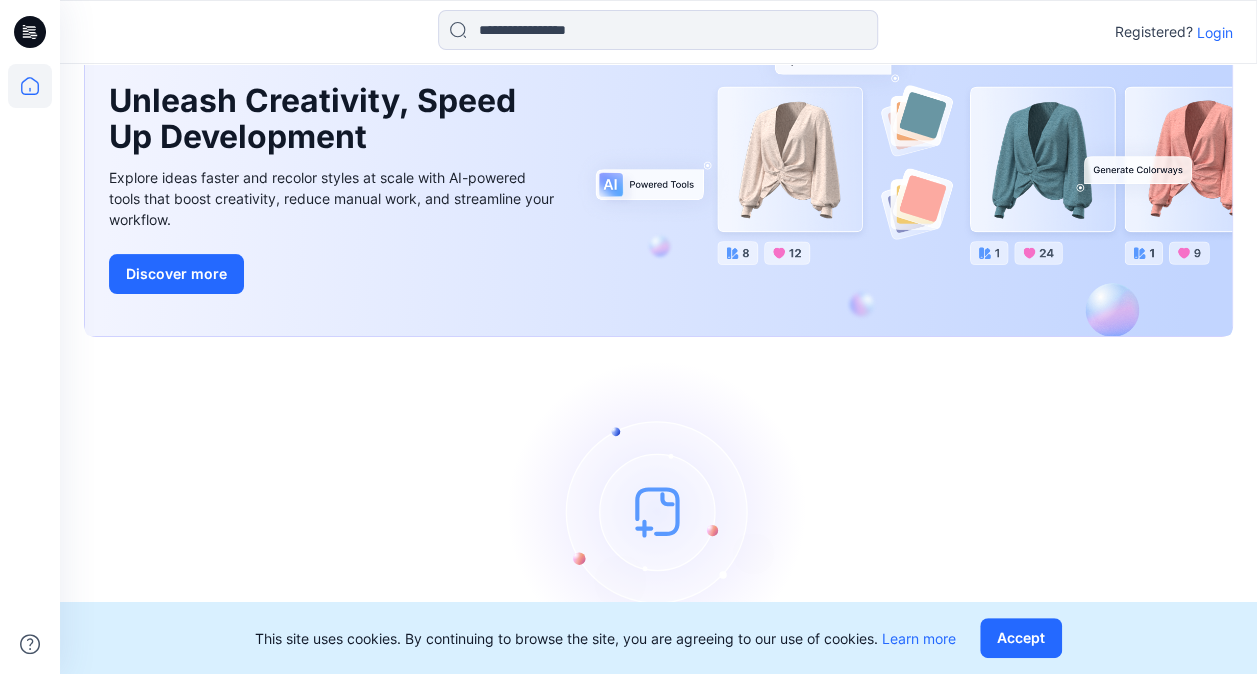 scroll, scrollTop: 179, scrollLeft: 0, axis: vertical 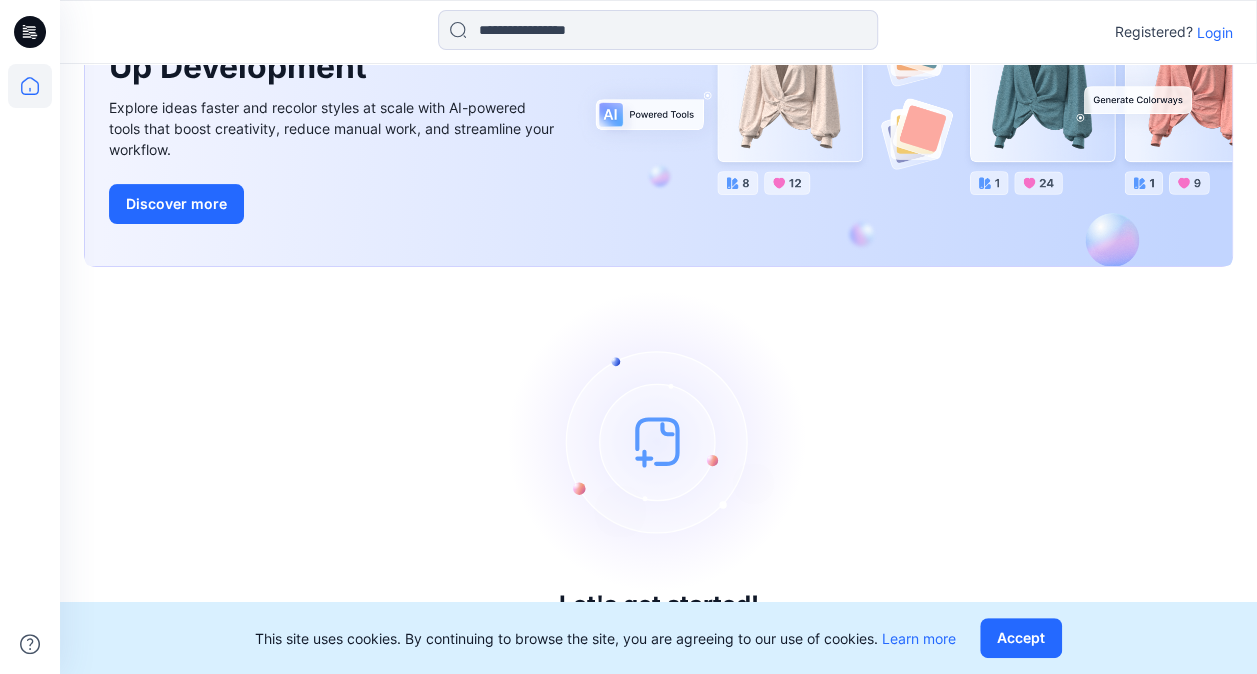click on "Login" at bounding box center [1215, 32] 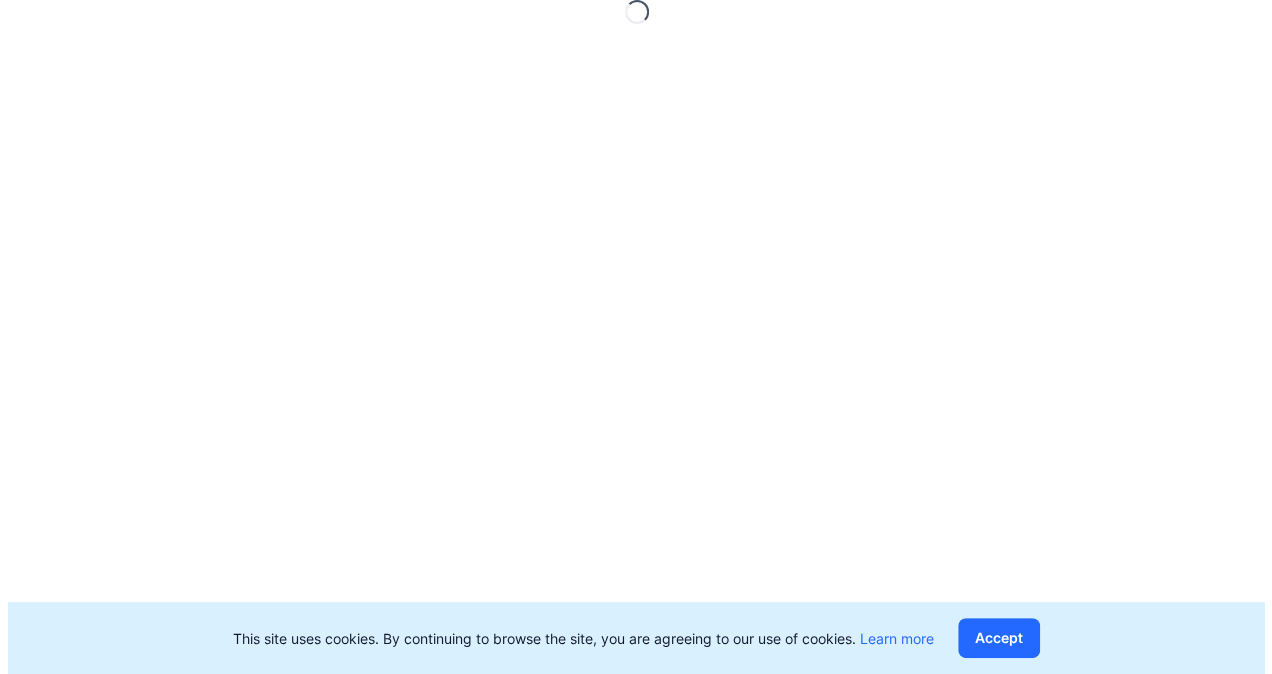 scroll, scrollTop: 0, scrollLeft: 0, axis: both 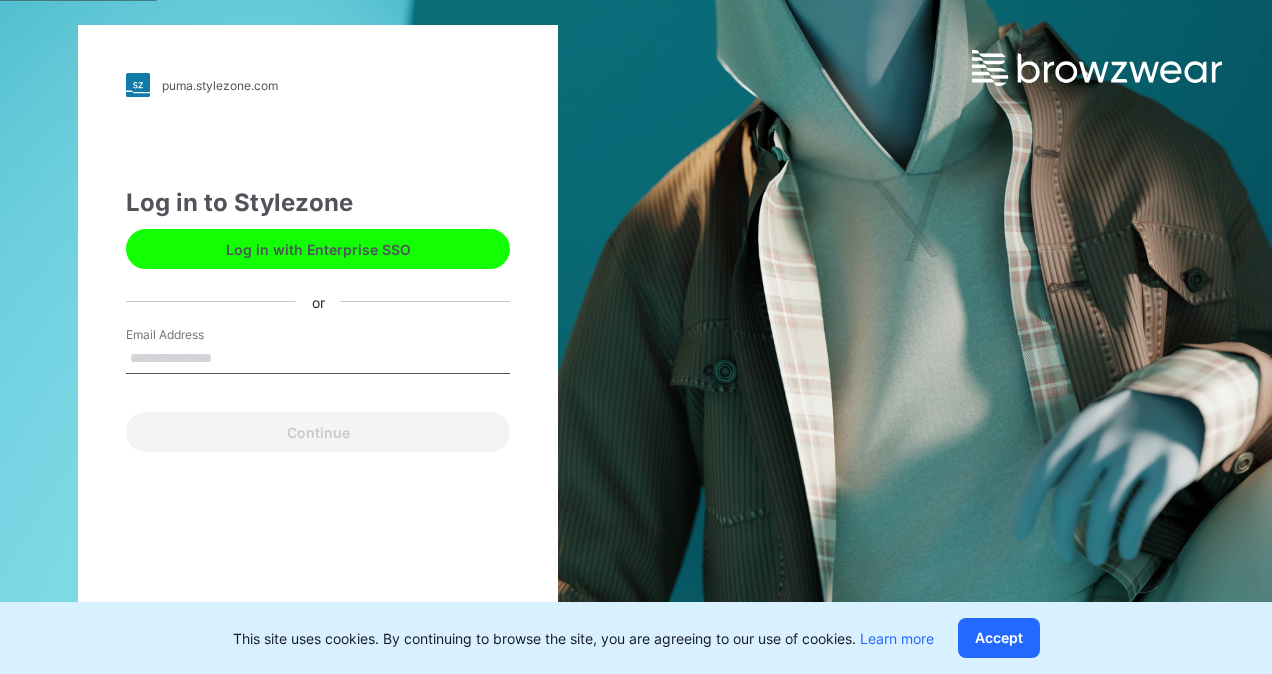 click on "Email Address" at bounding box center [318, 356] 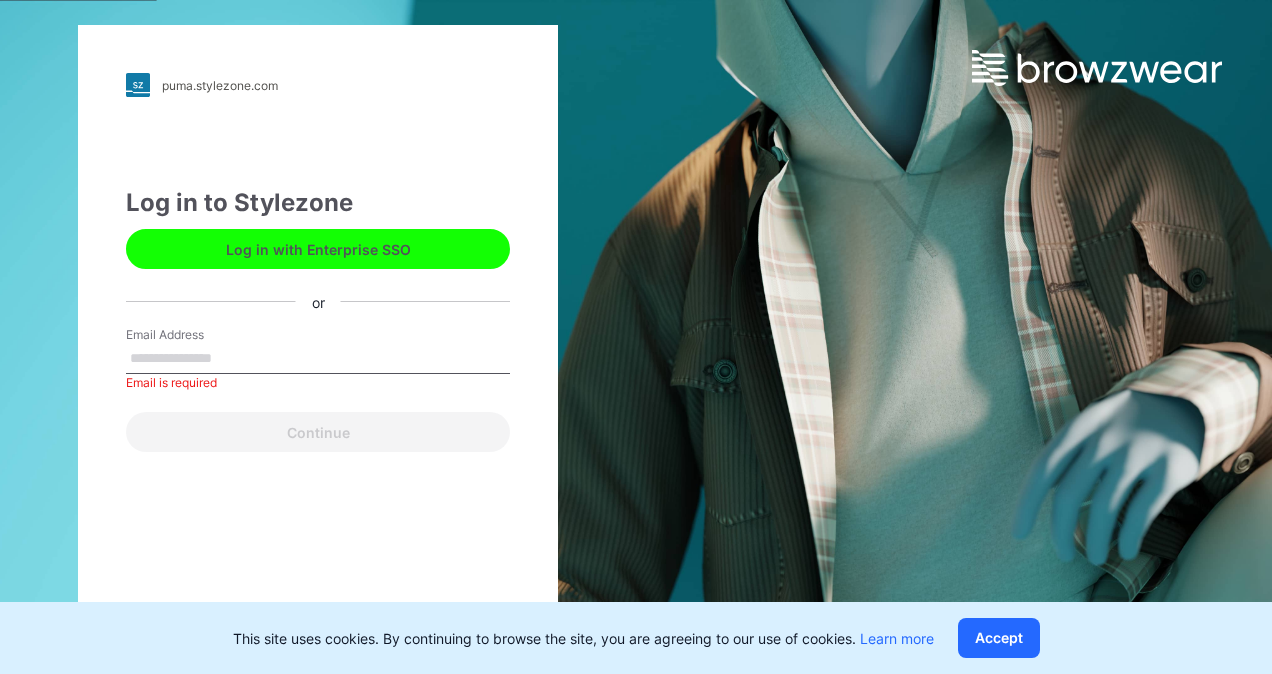 click on "Email Address" at bounding box center [318, 359] 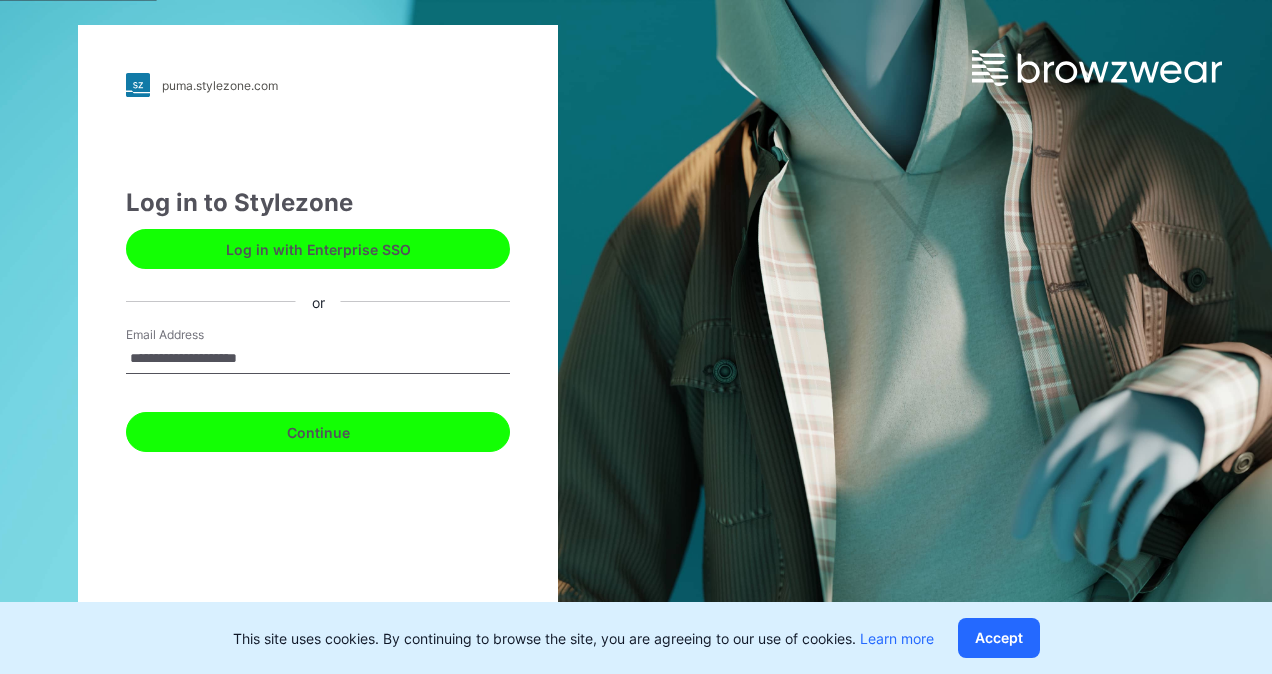 click on "Continue" at bounding box center [318, 432] 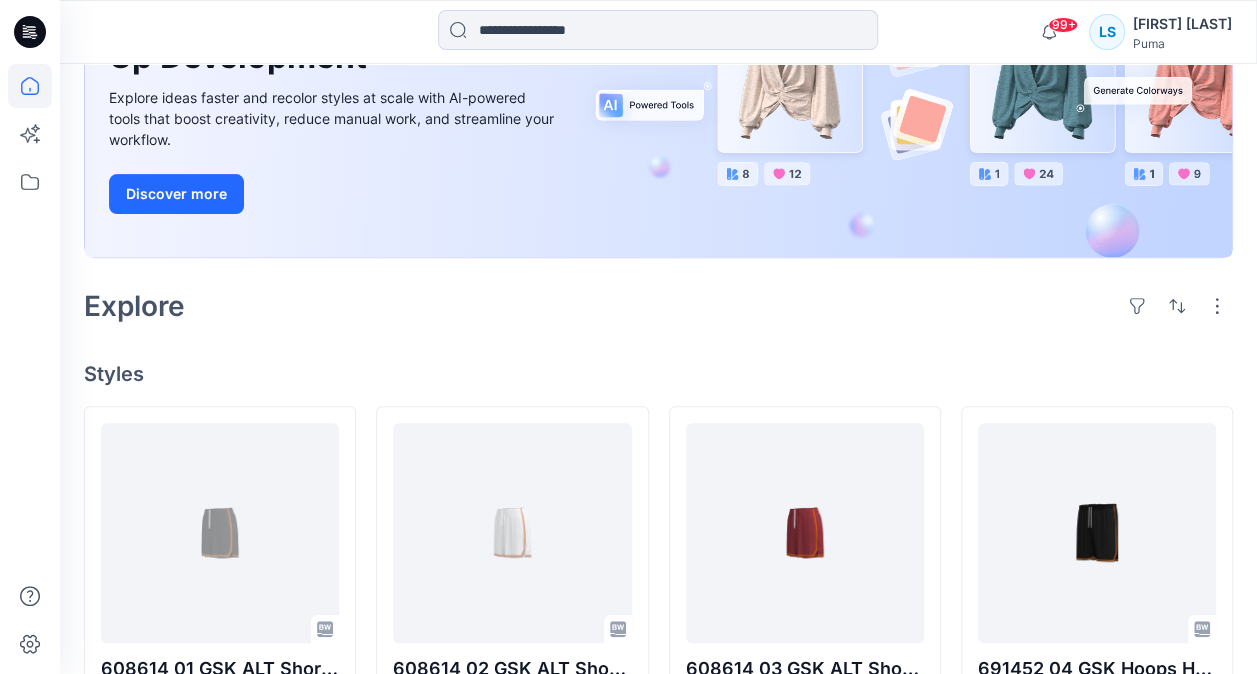 scroll, scrollTop: 0, scrollLeft: 0, axis: both 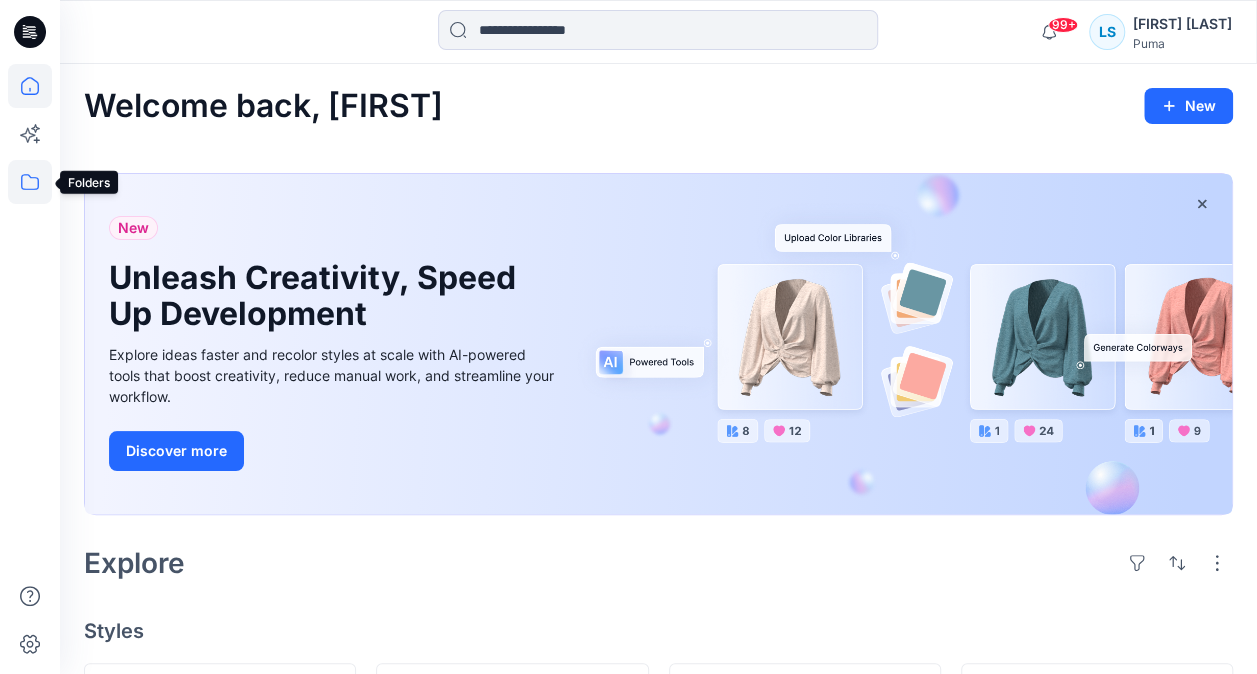click 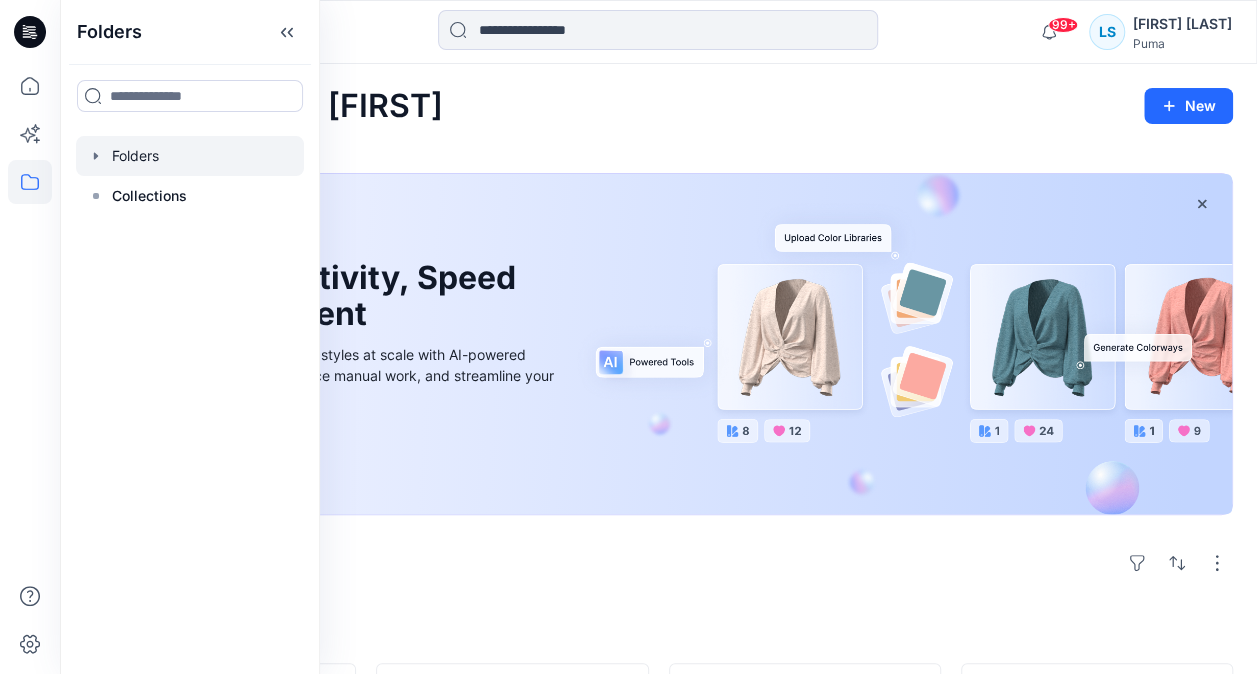 click at bounding box center (190, 156) 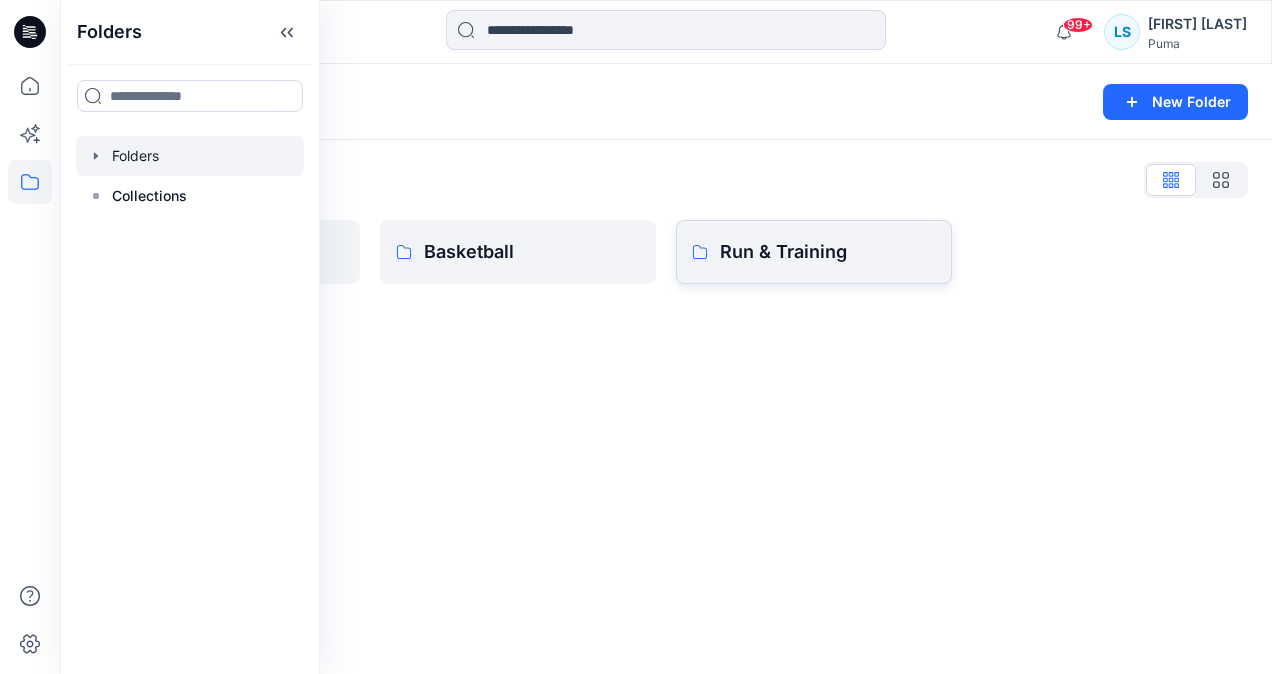 click on "Run & Training" at bounding box center [828, 252] 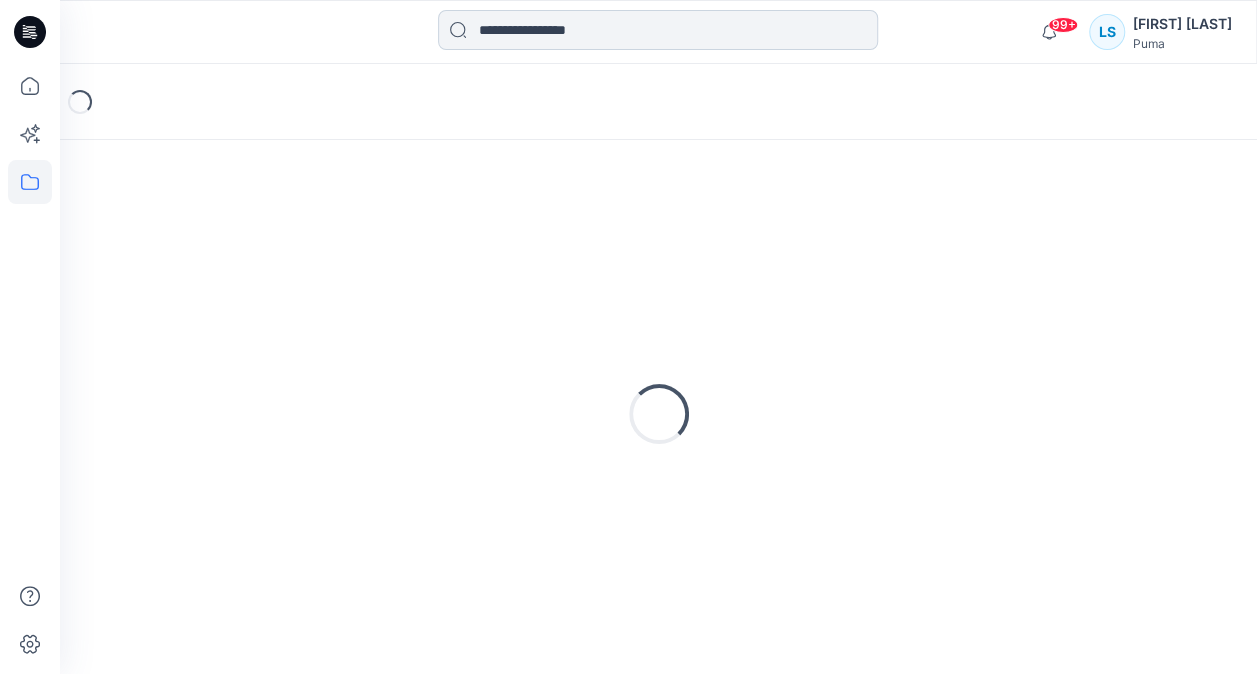click at bounding box center (658, 30) 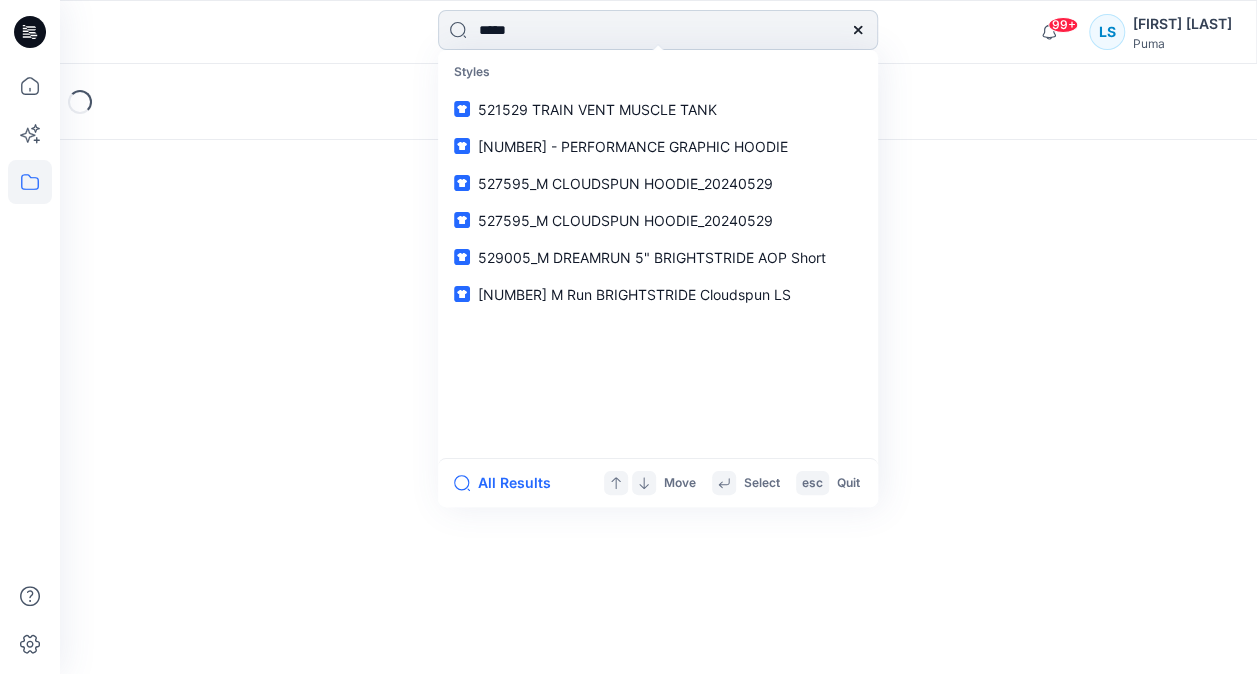 type on "******" 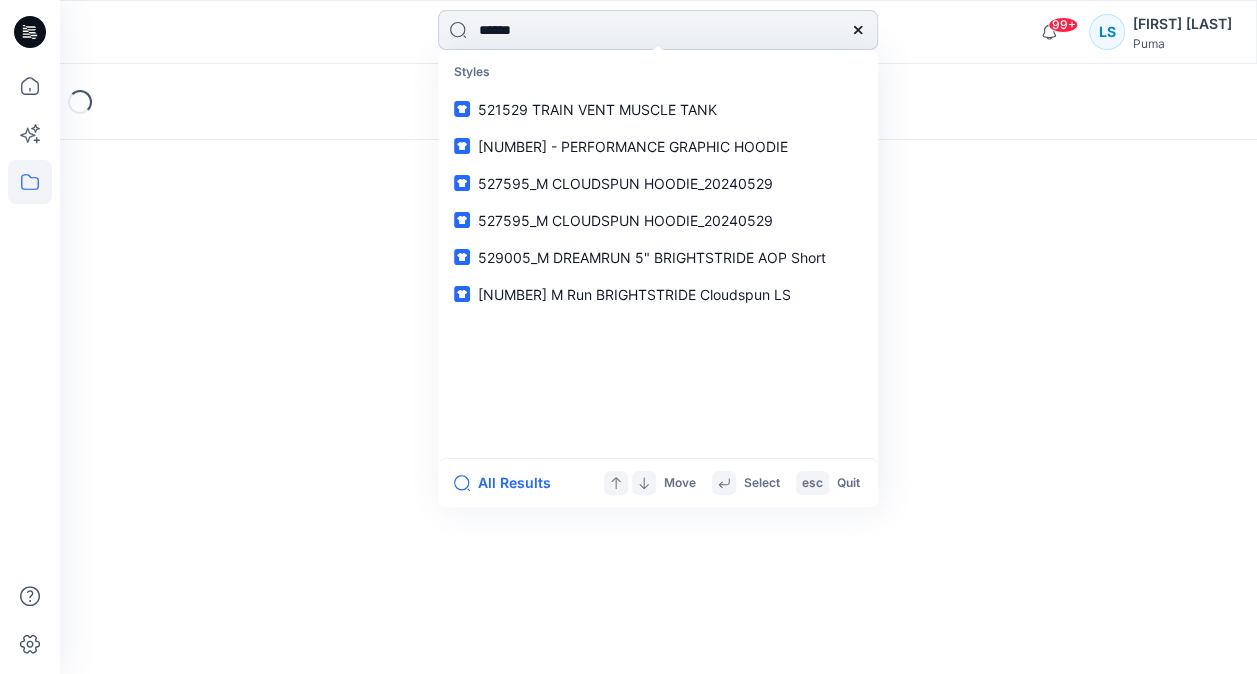 type 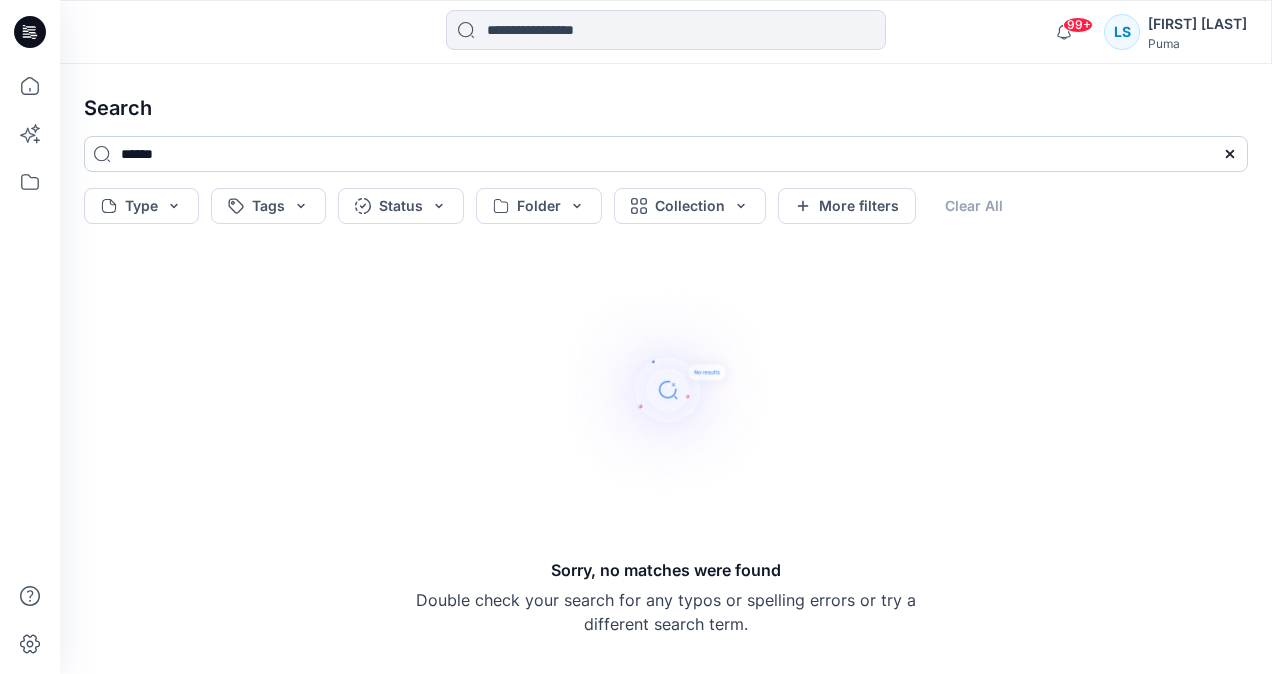 click on "******" at bounding box center [666, 154] 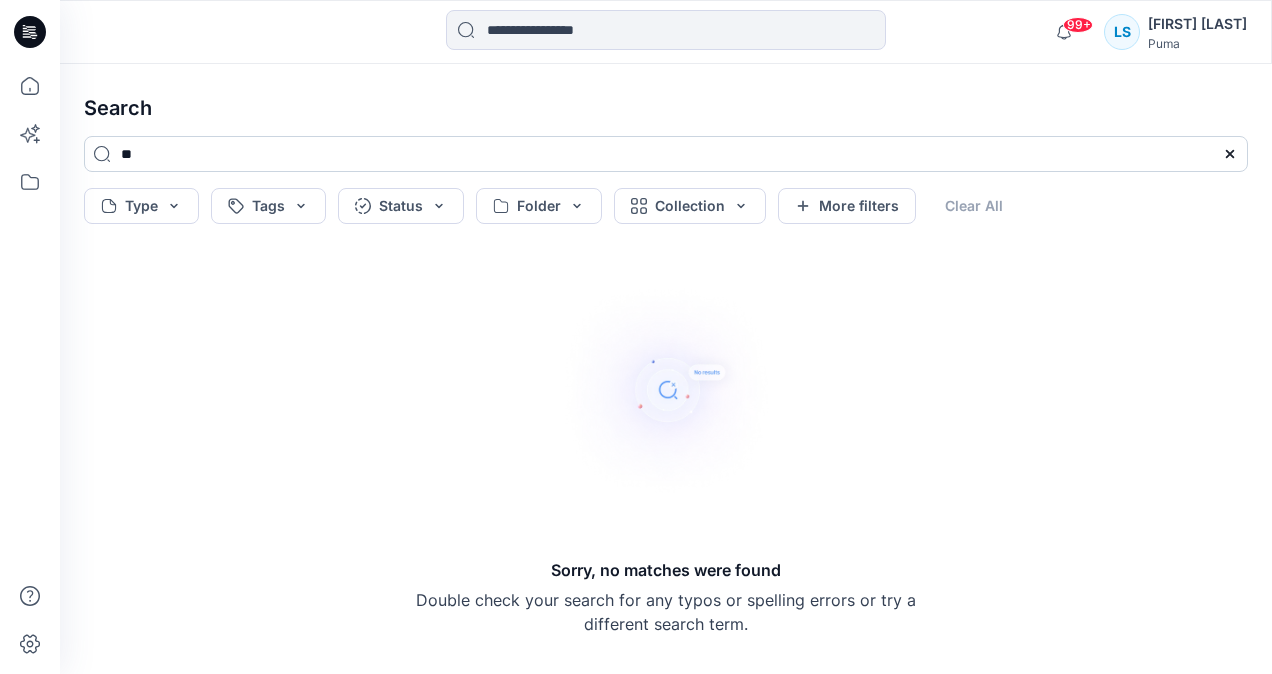 type on "*" 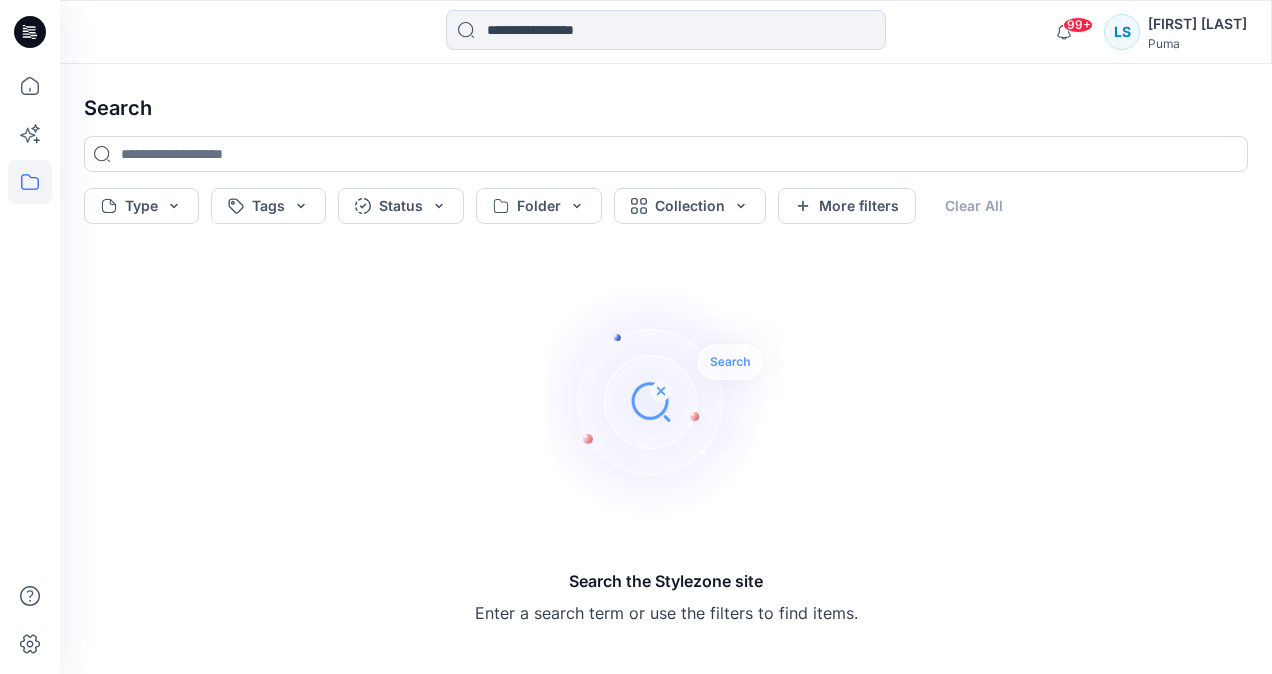 type 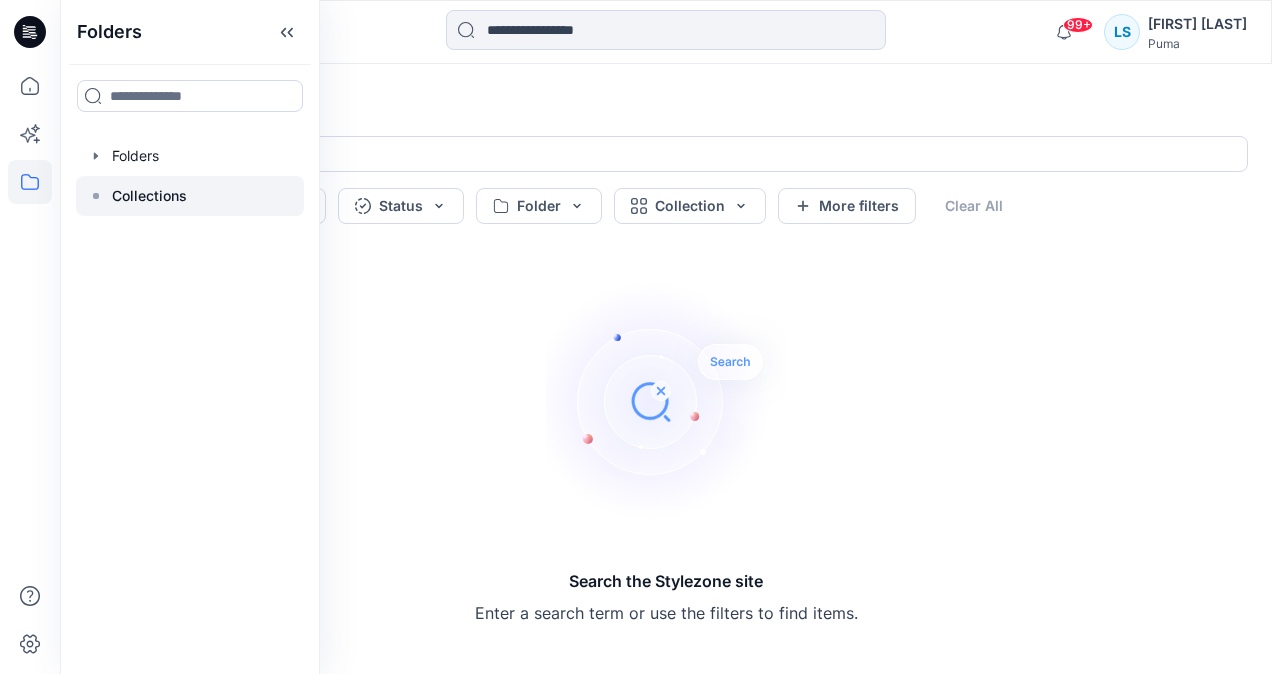 click at bounding box center (190, 196) 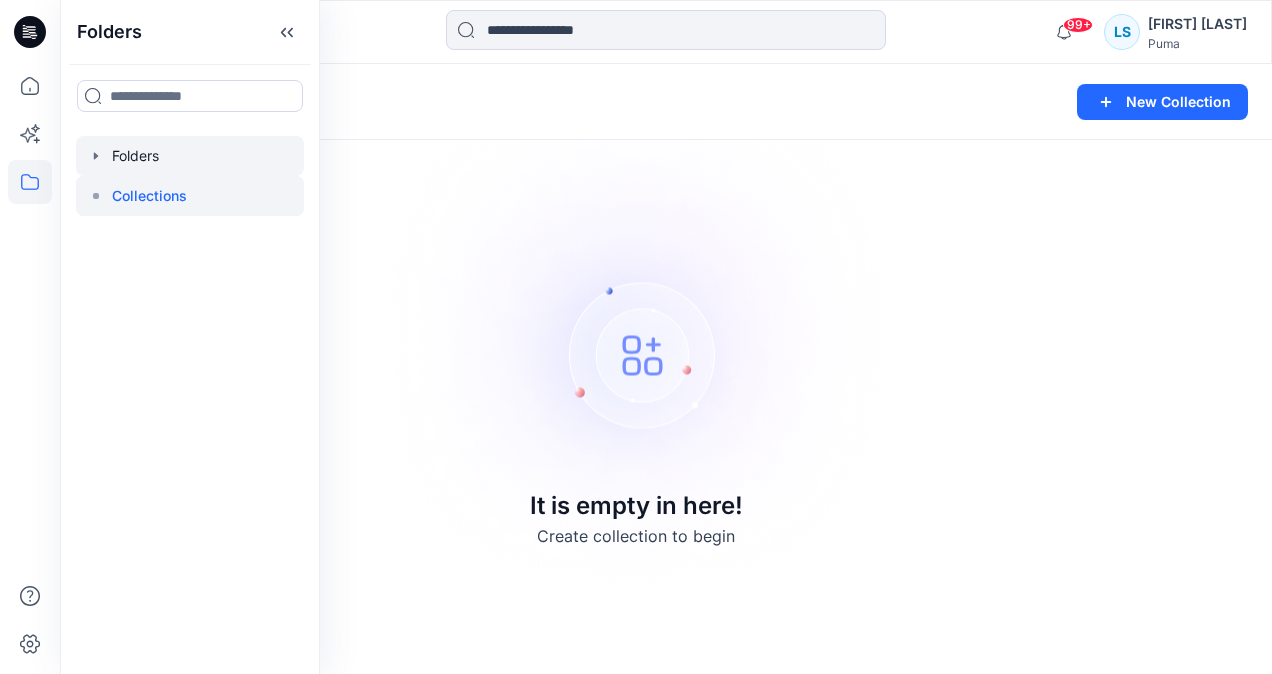 click at bounding box center [190, 156] 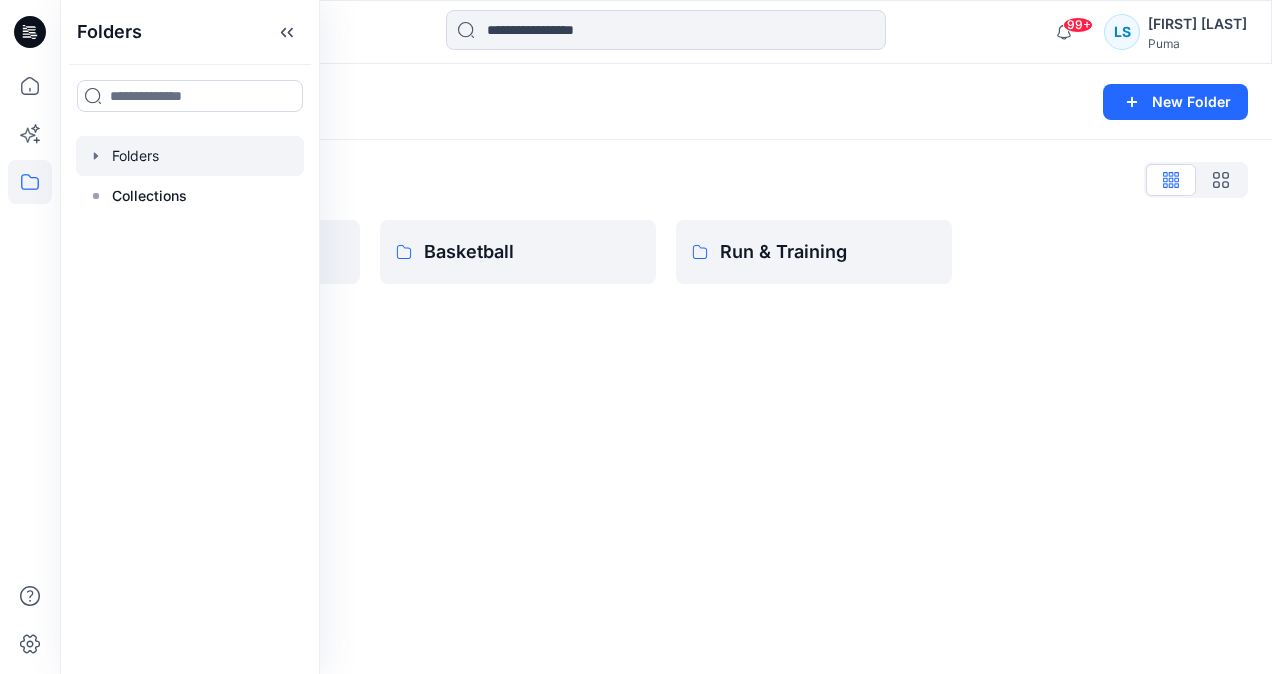 click on "Folders List Basic Blocks Basketball Run & Training" at bounding box center (666, 224) 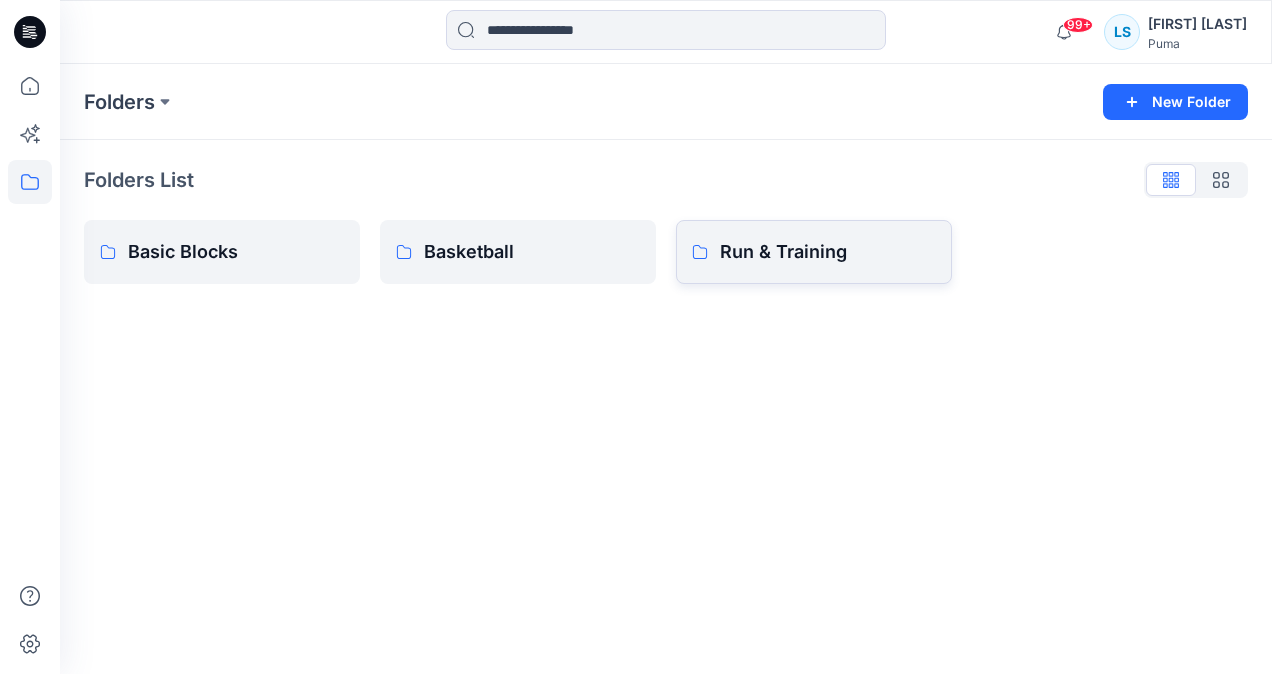 click on "Run & Training" at bounding box center (828, 252) 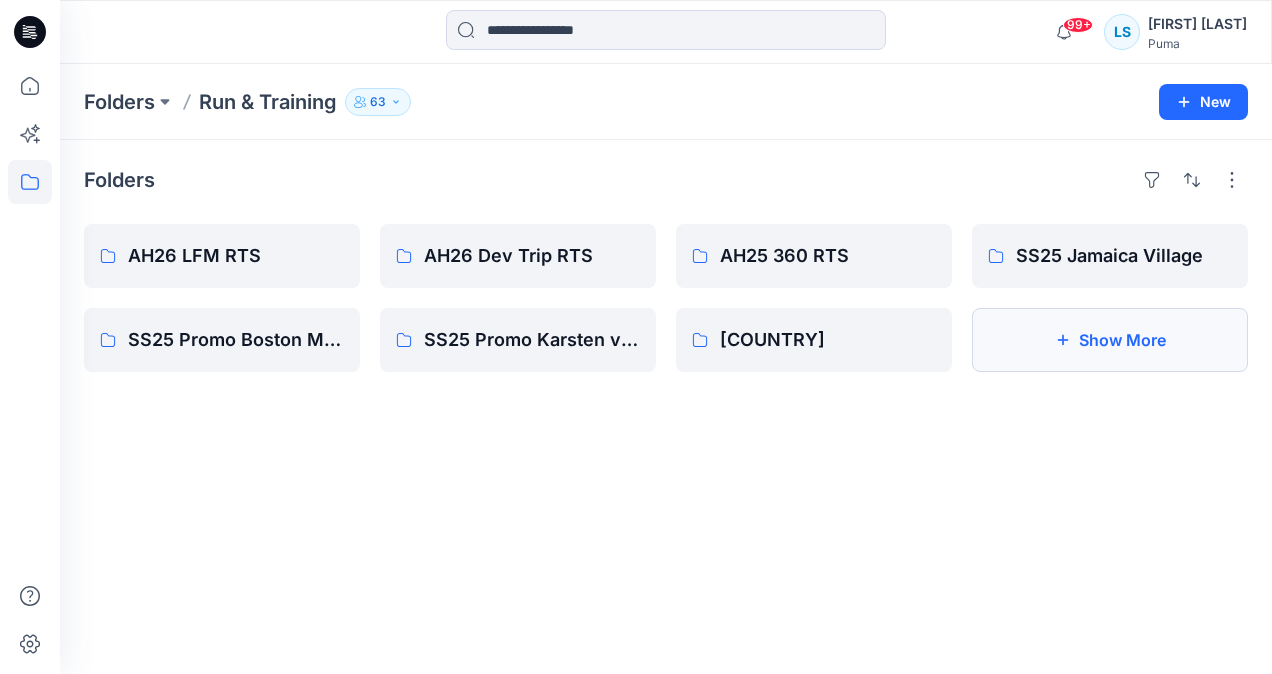 click on "Show More" at bounding box center (1110, 340) 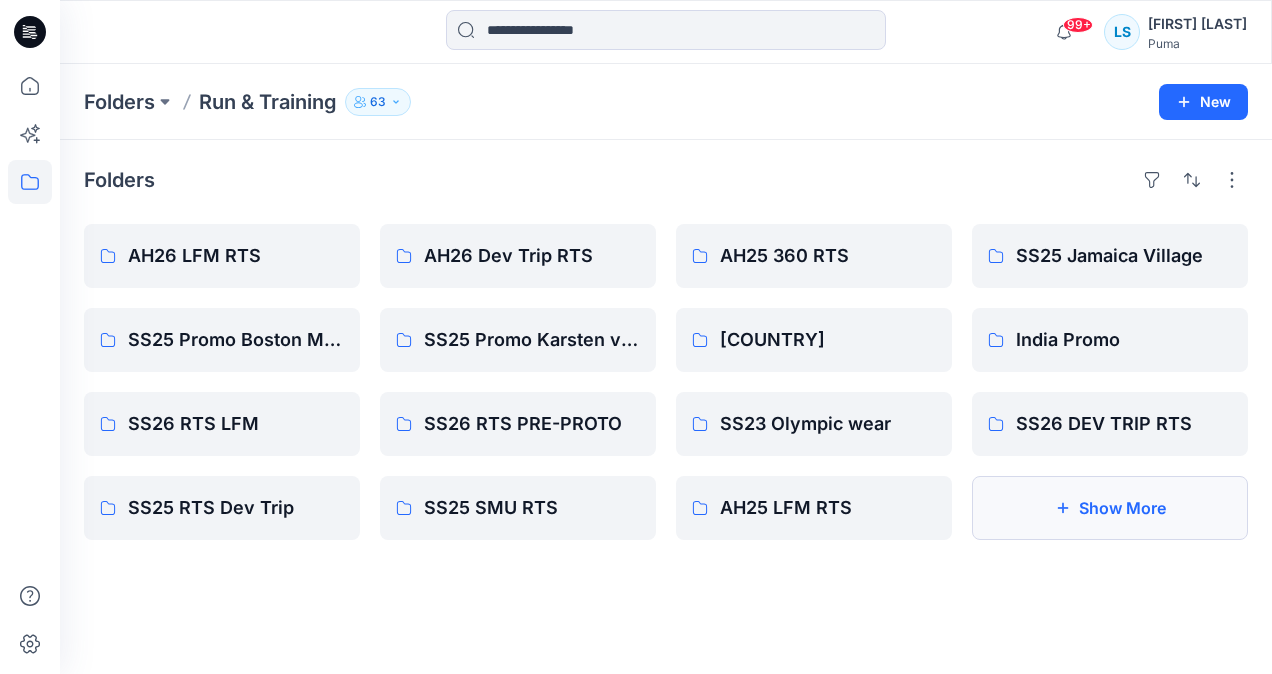 click on "Show More" at bounding box center (1110, 508) 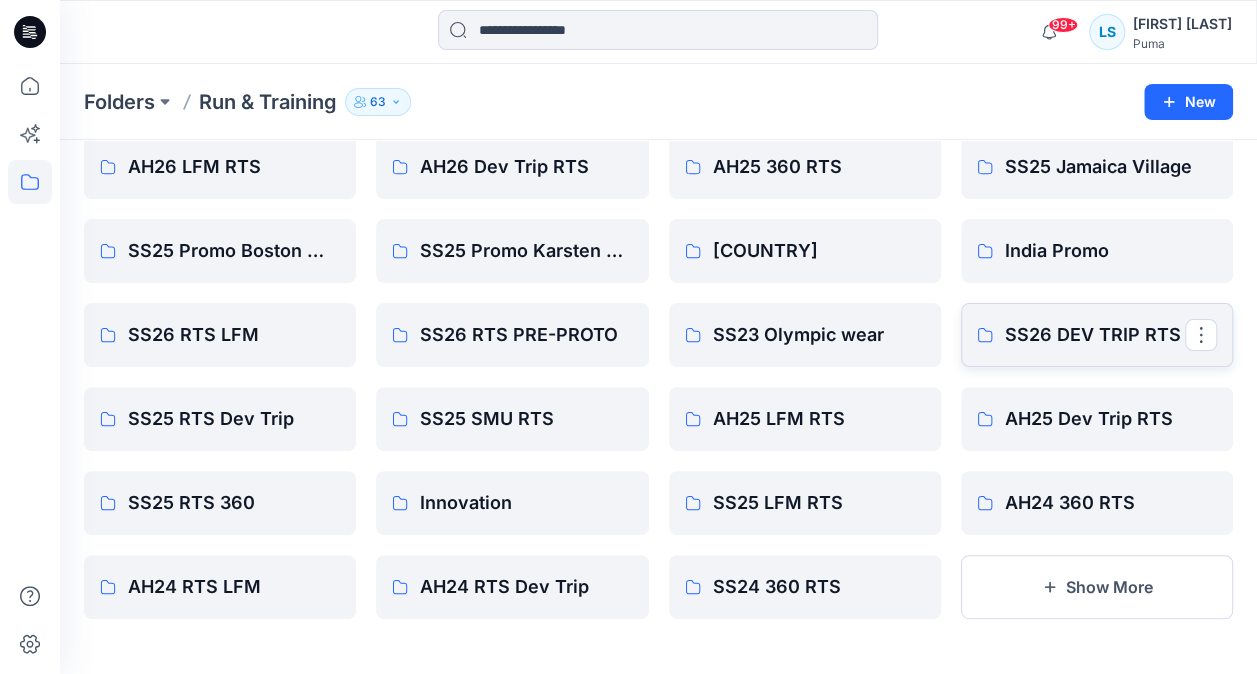scroll, scrollTop: 0, scrollLeft: 0, axis: both 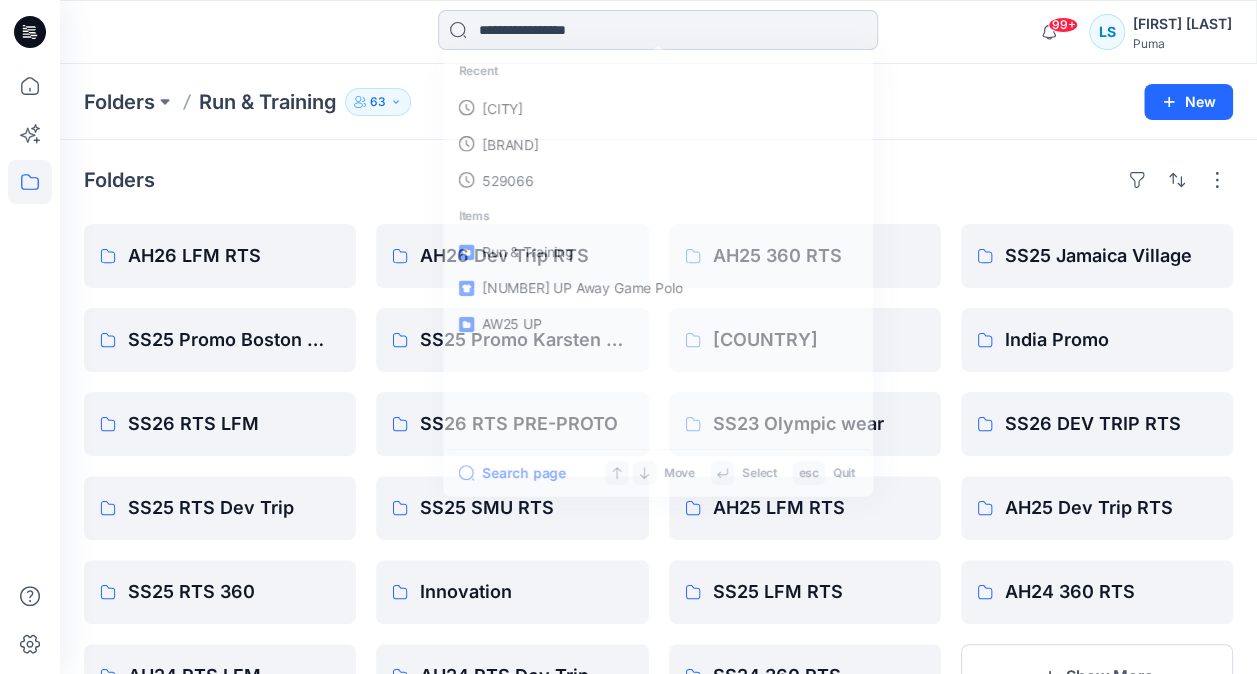 click at bounding box center [658, 30] 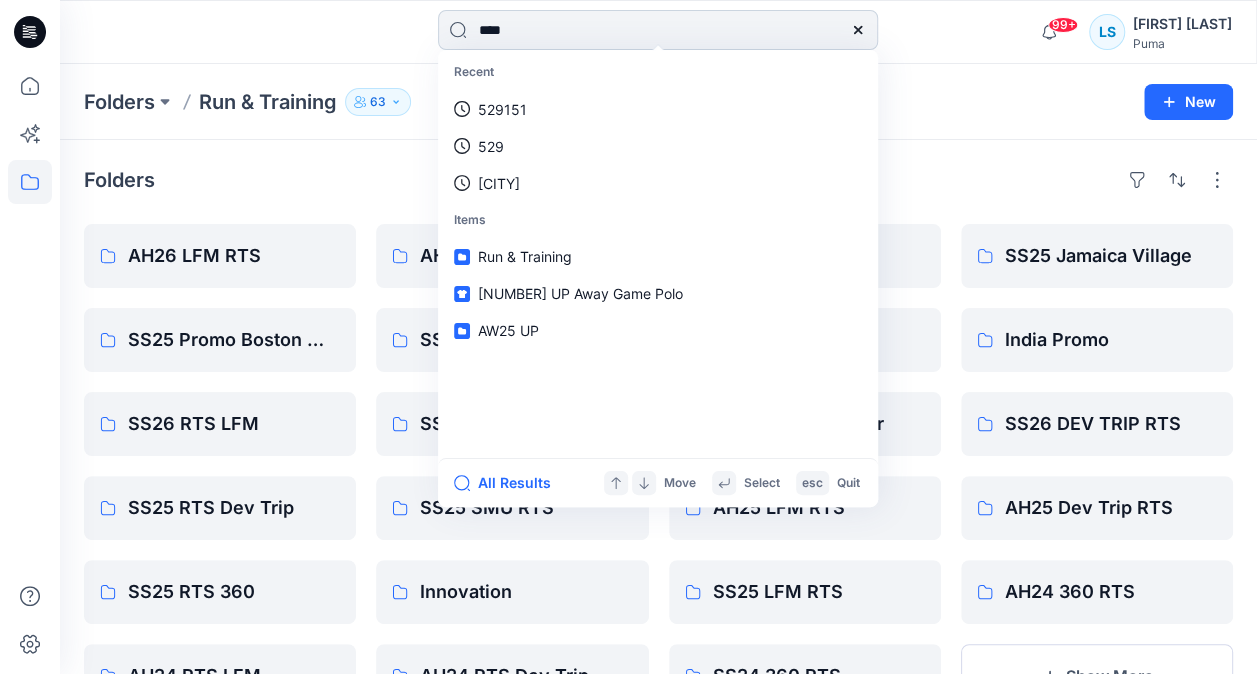 type on "*****" 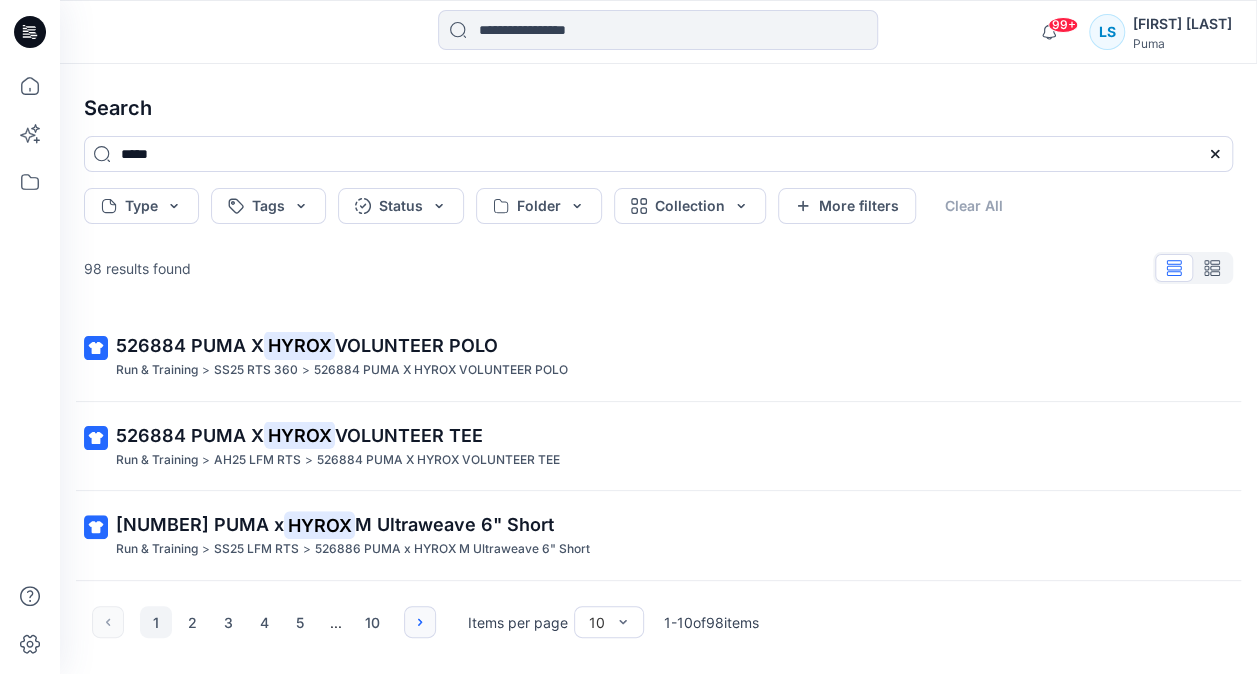 click 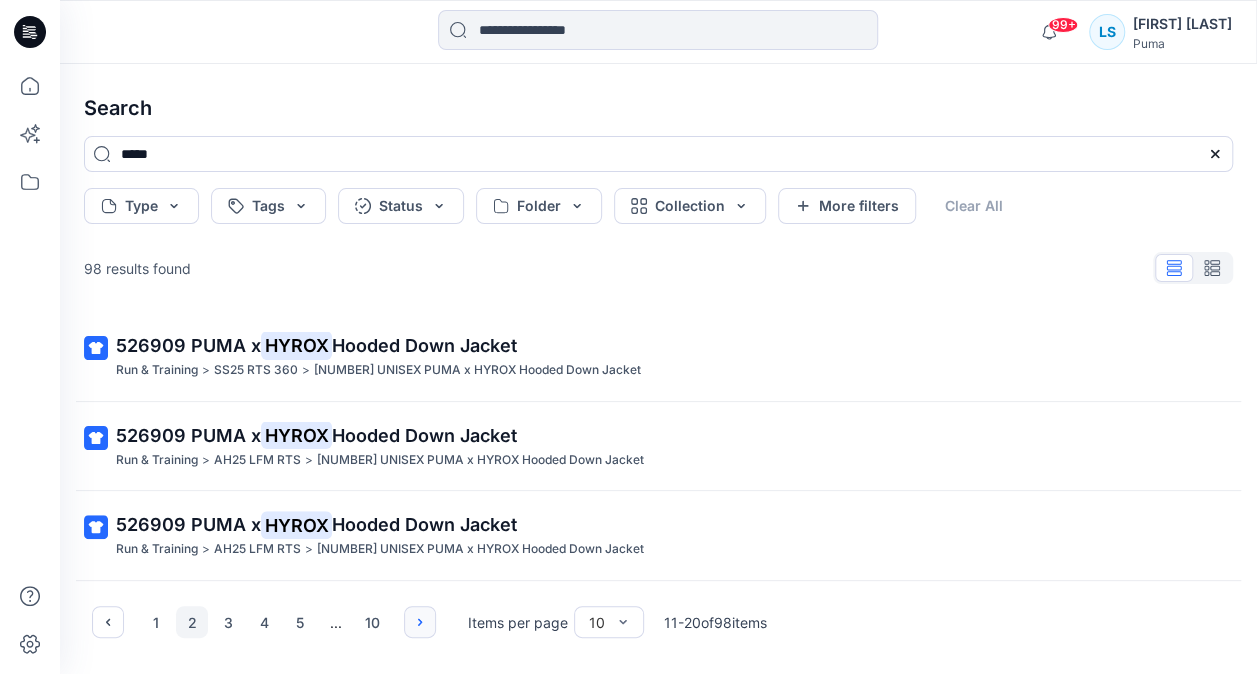 click 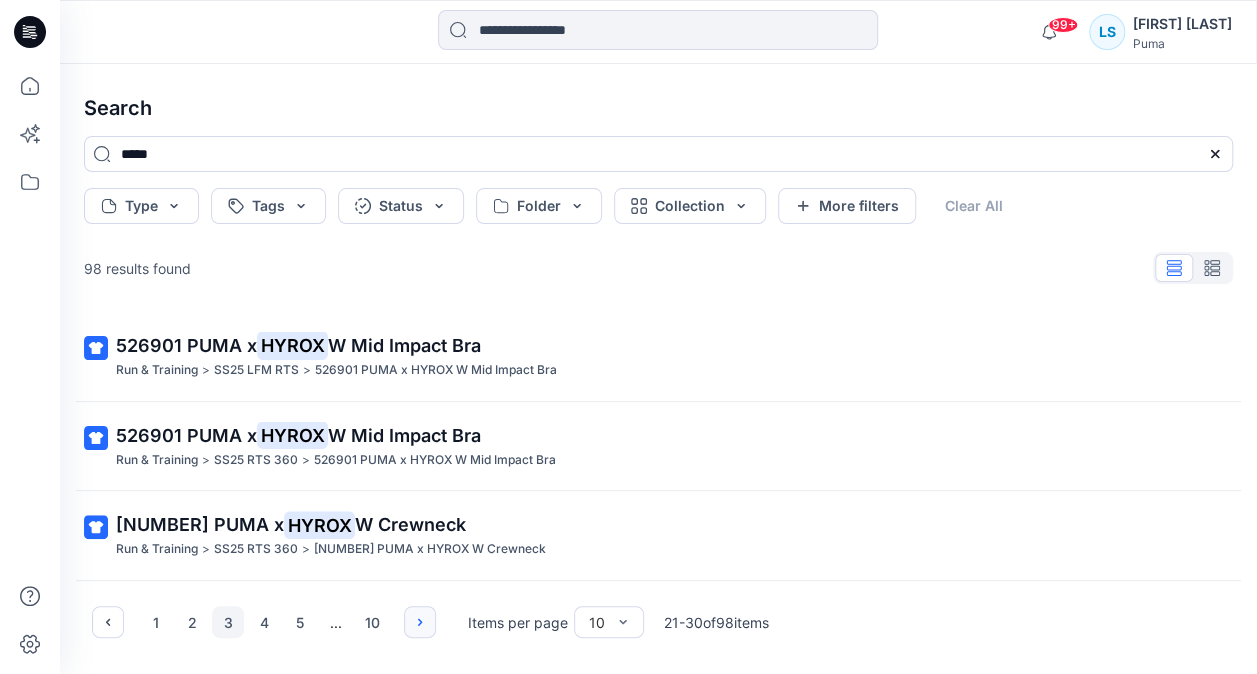 click 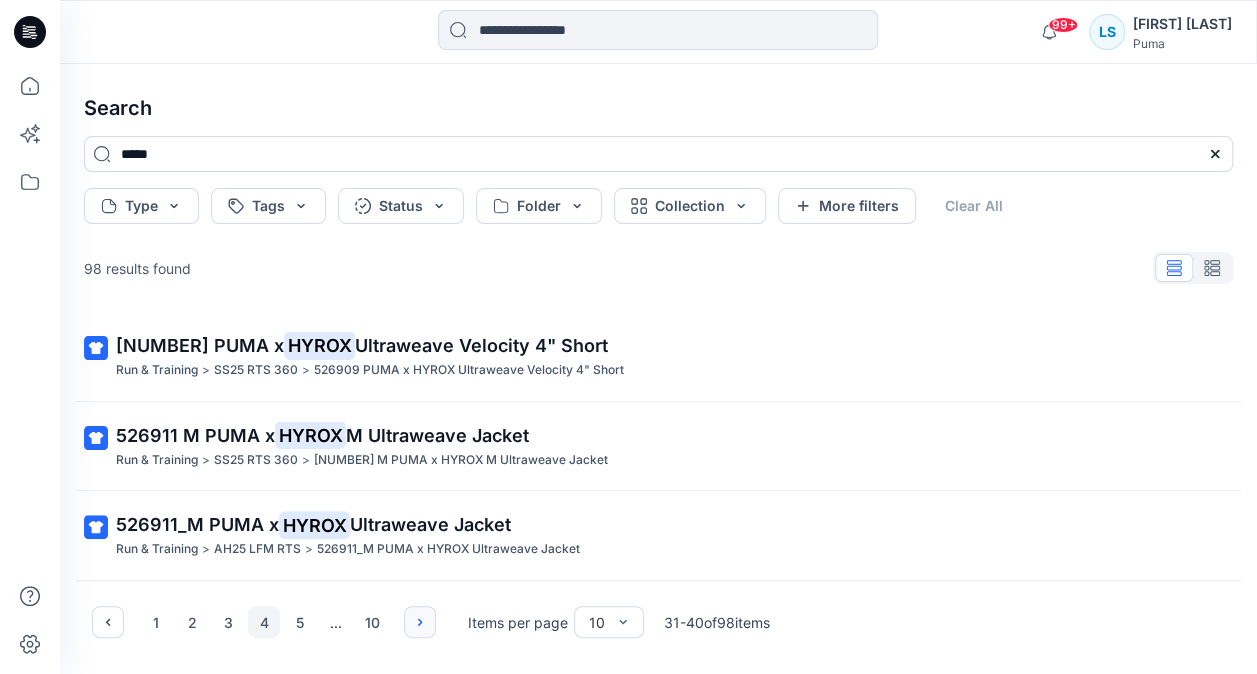 click 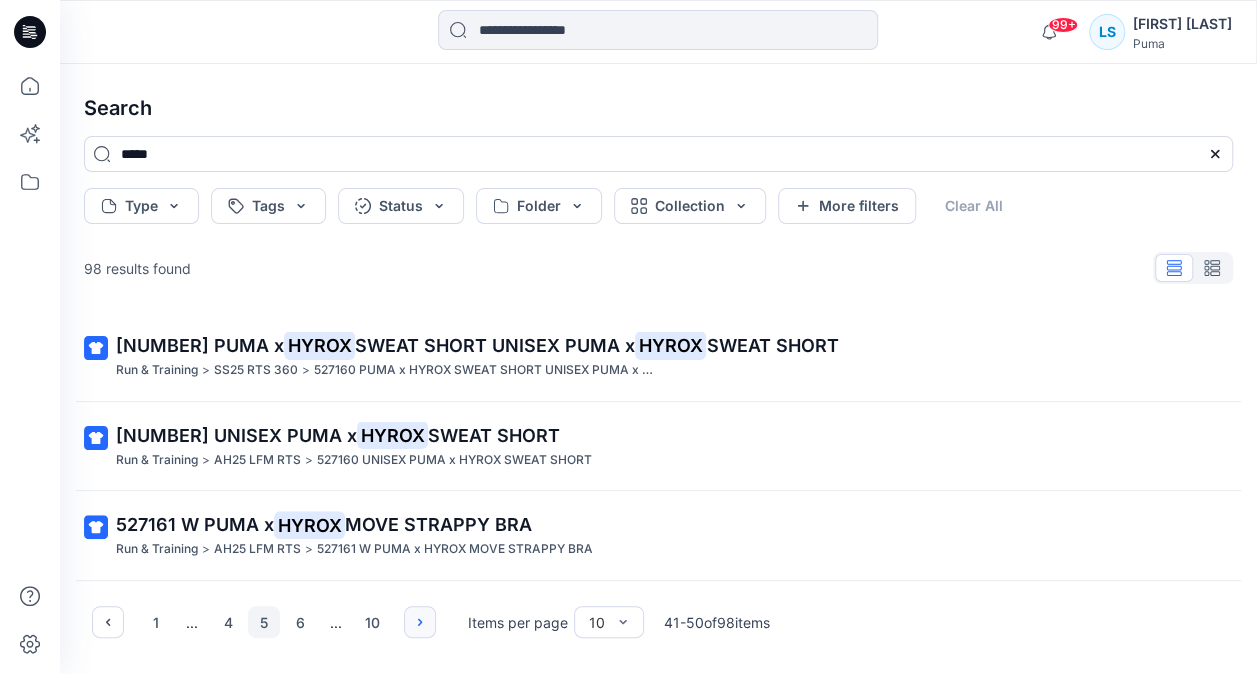 click 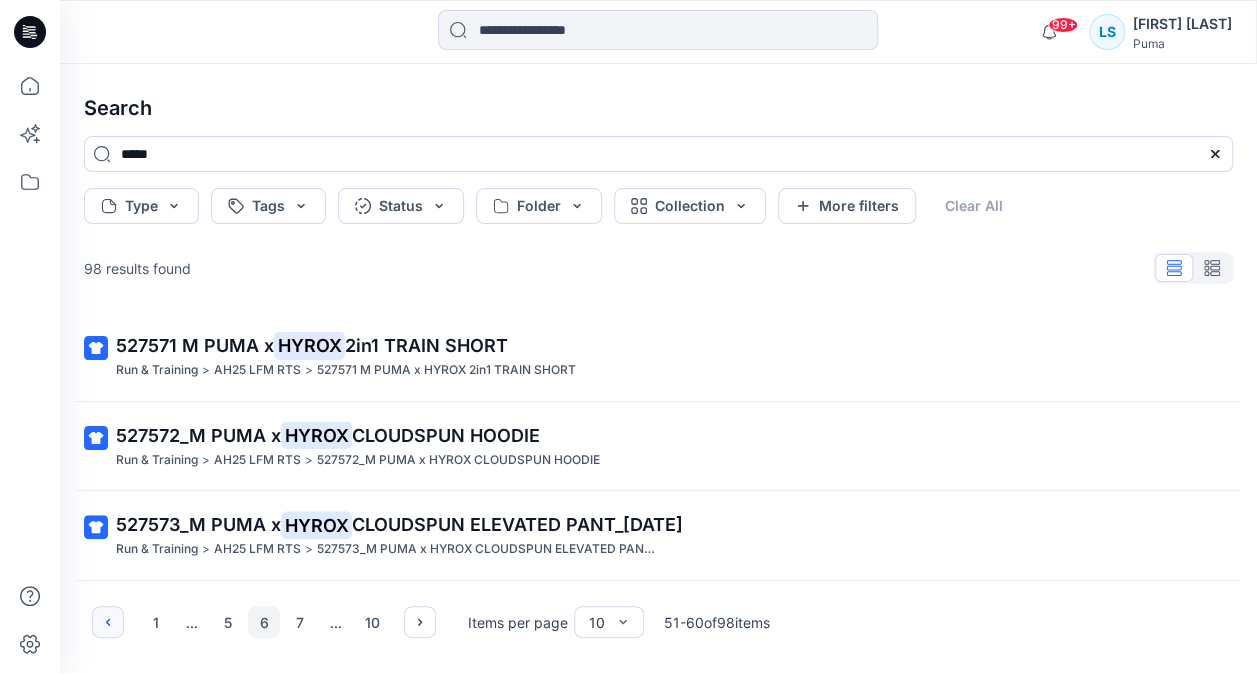 click at bounding box center (108, 622) 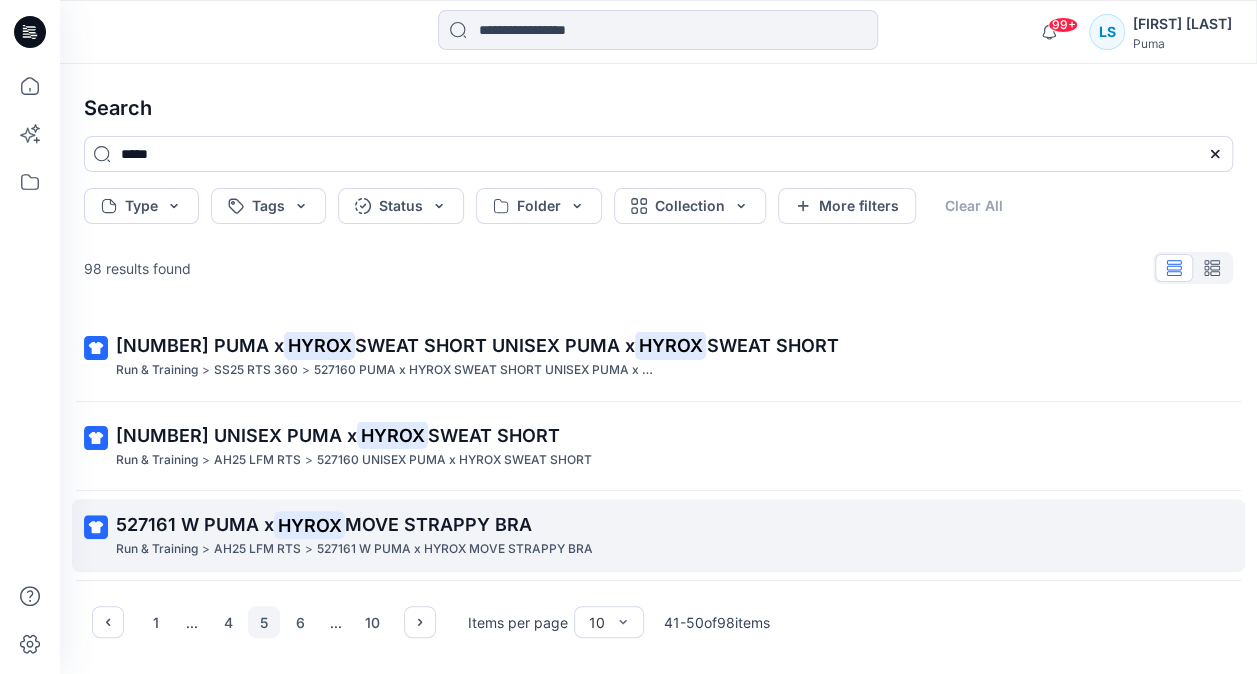 click on "527161 W PUMA x HYROX MOVE STRAPPY BRA" at bounding box center (455, 549) 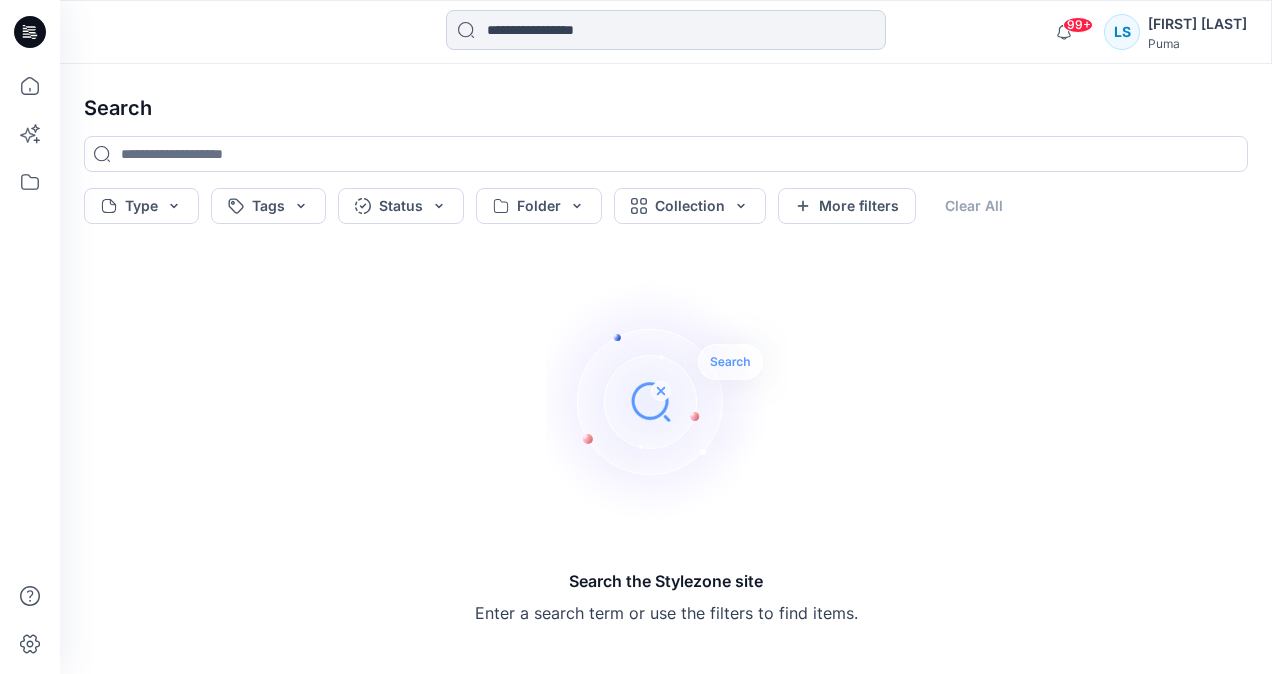 click at bounding box center (666, 30) 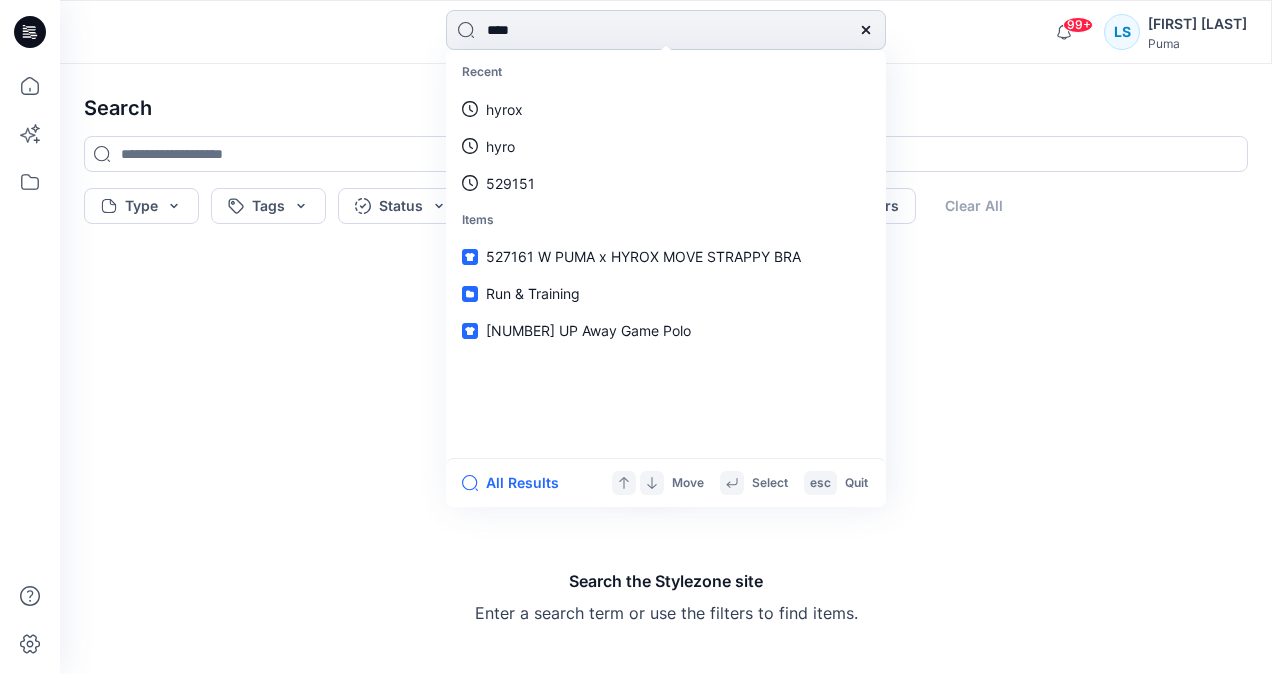 type on "*****" 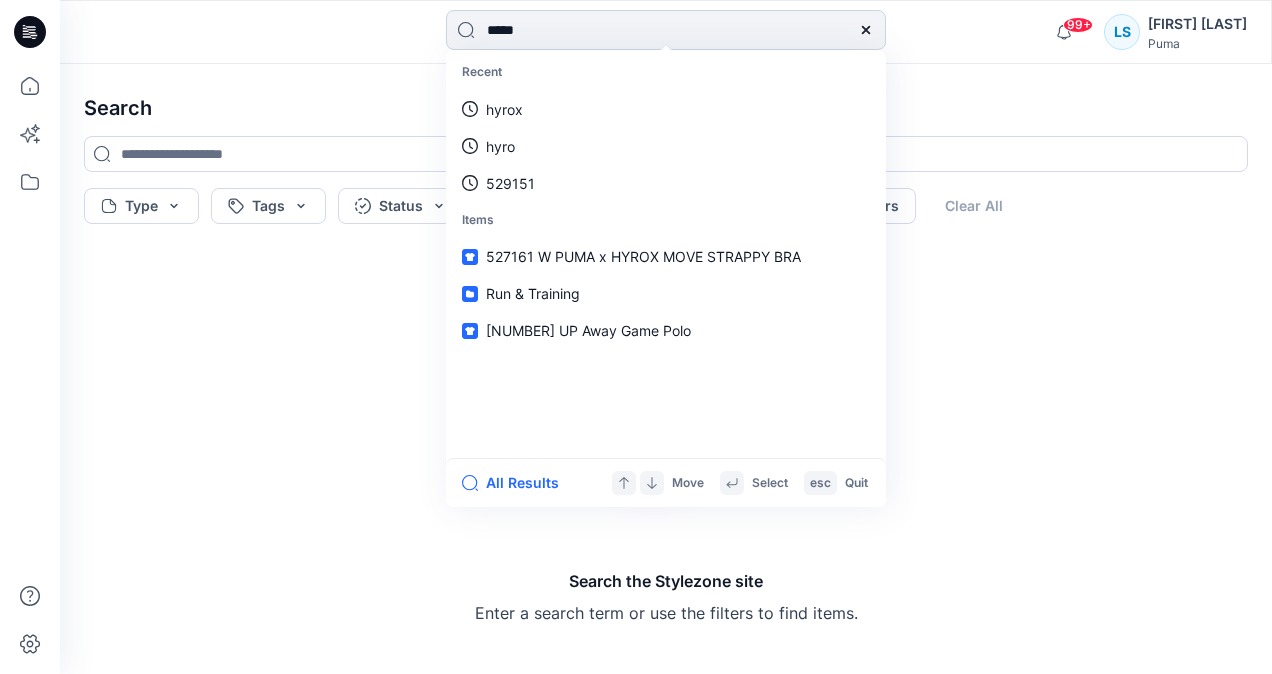 type 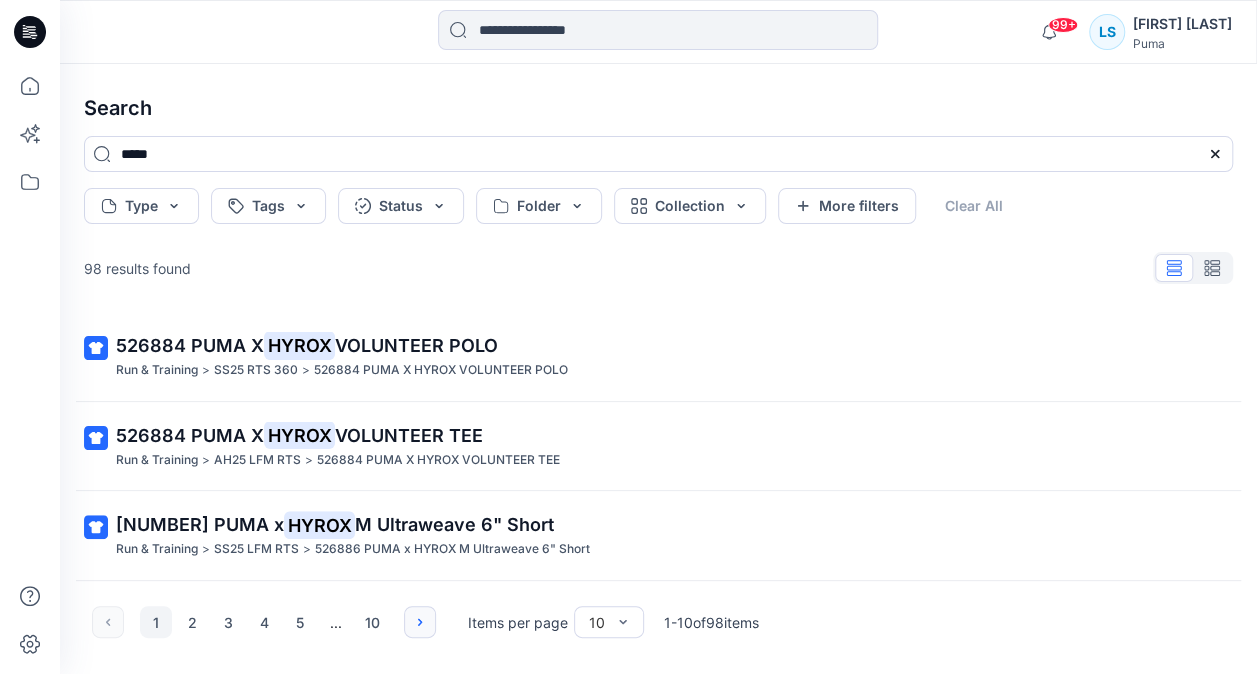 click 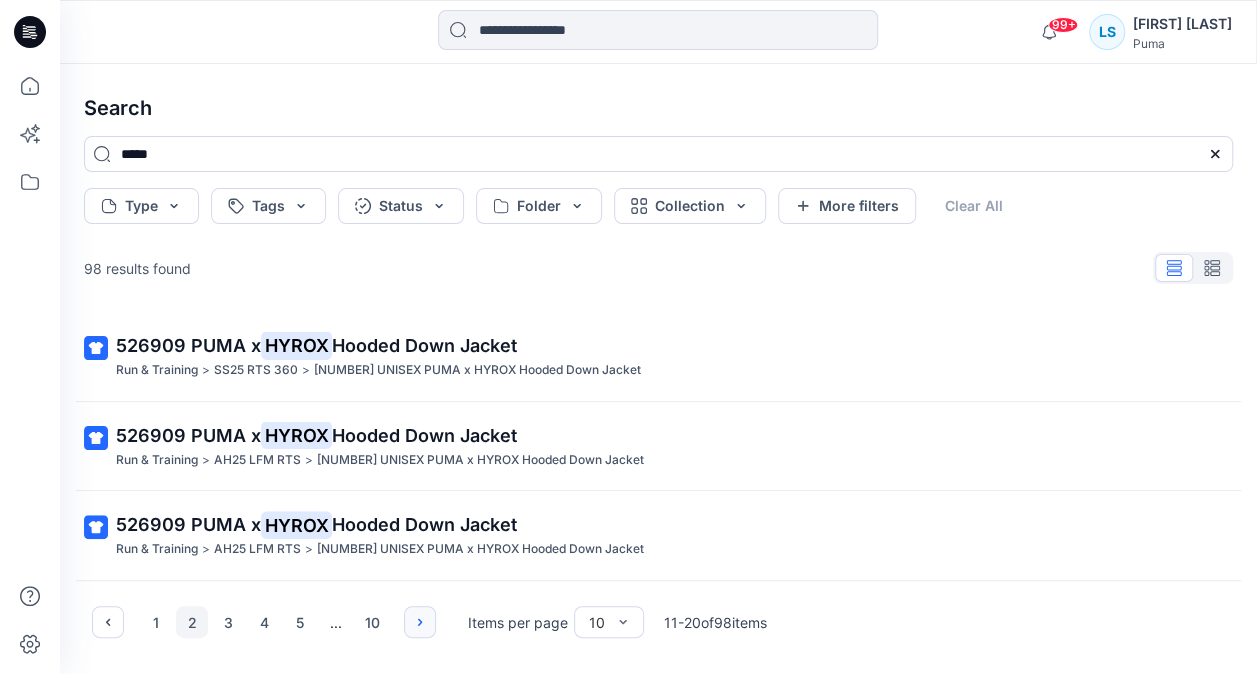 click 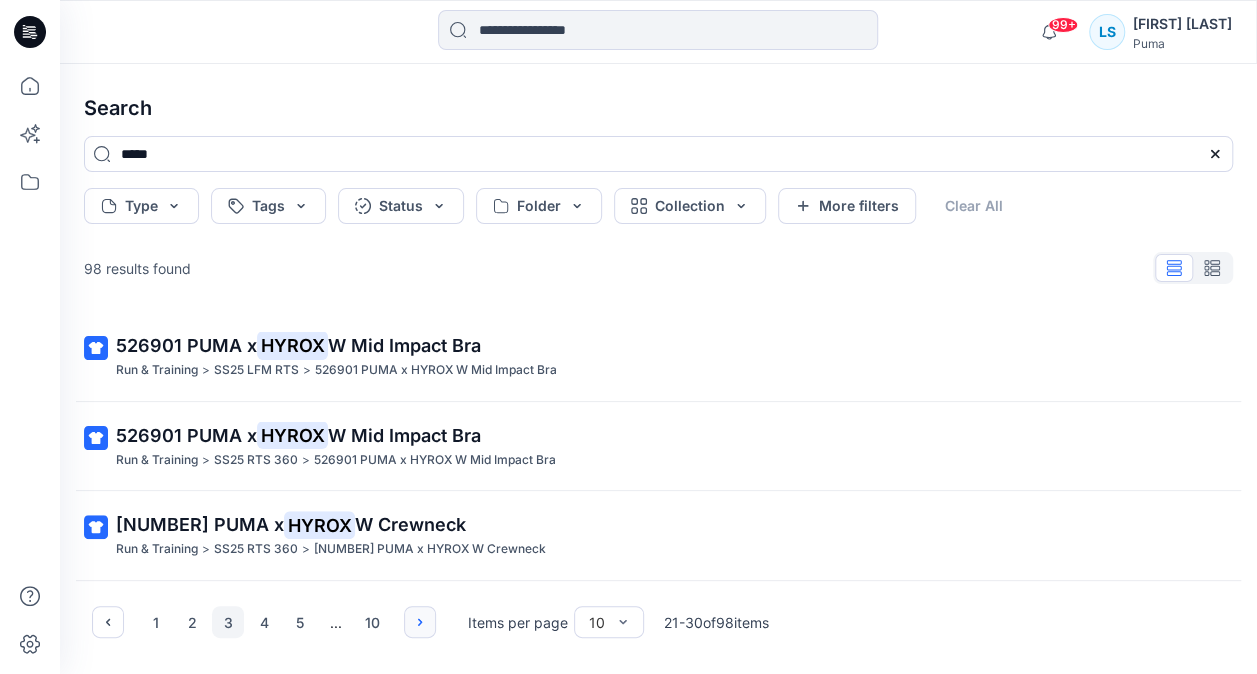 click 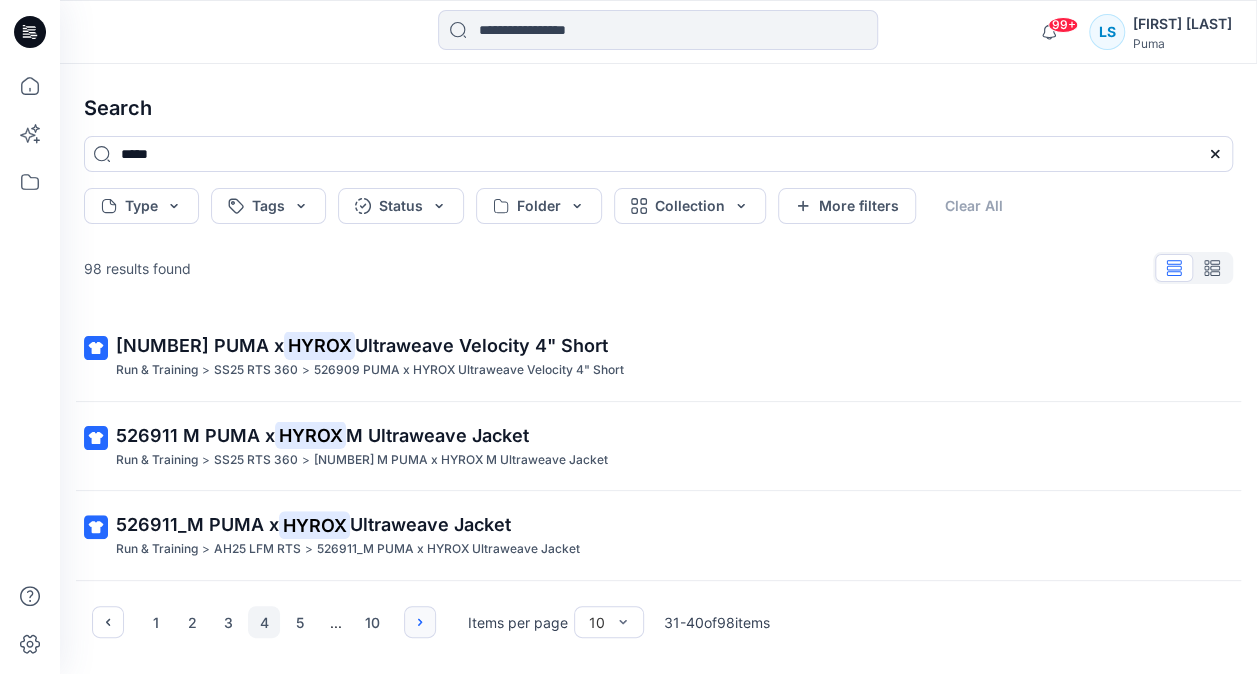 click 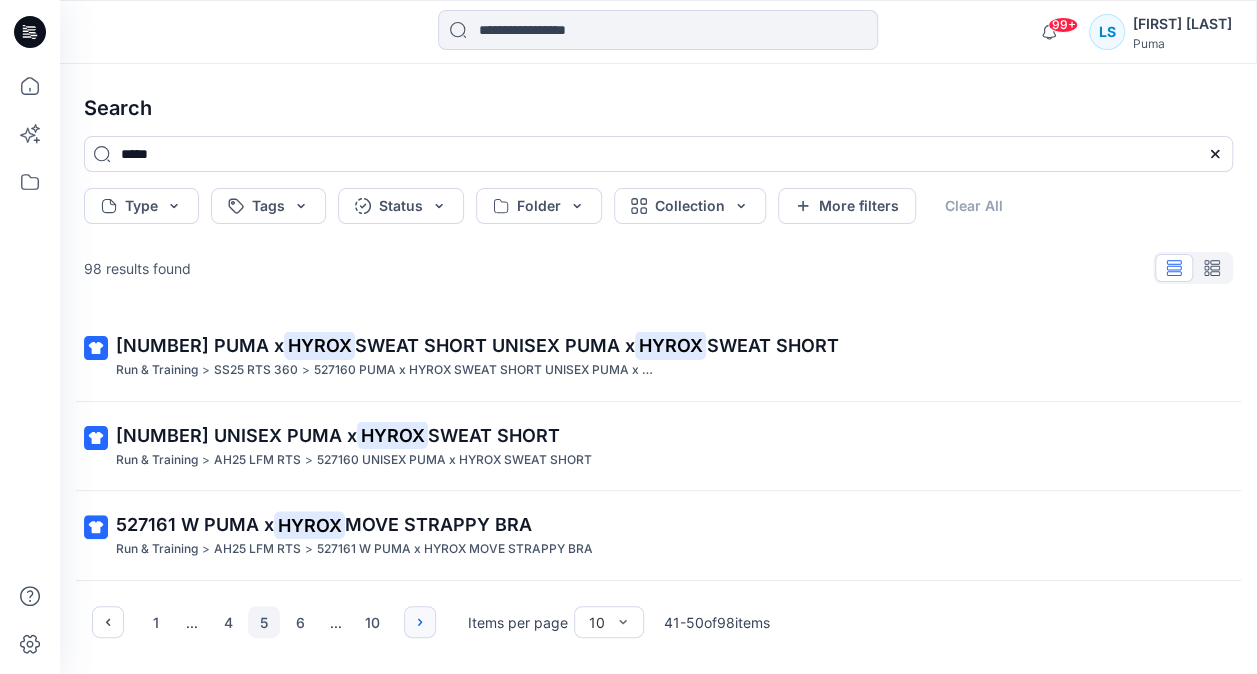 click 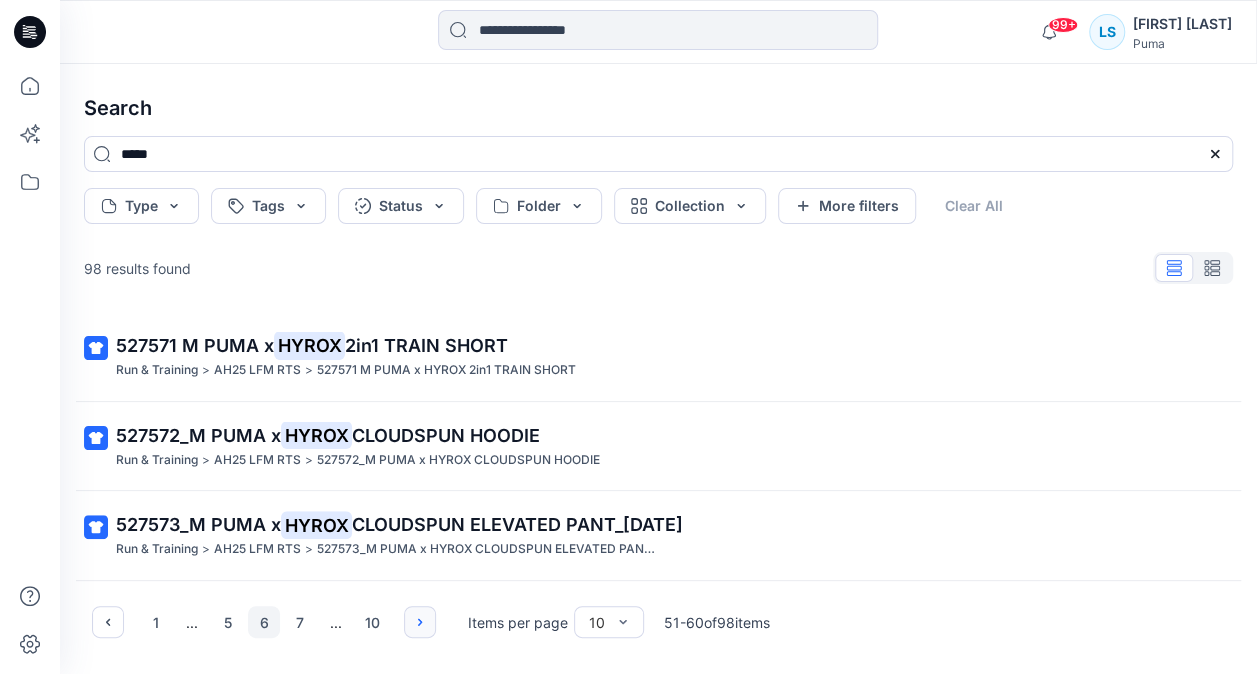 click 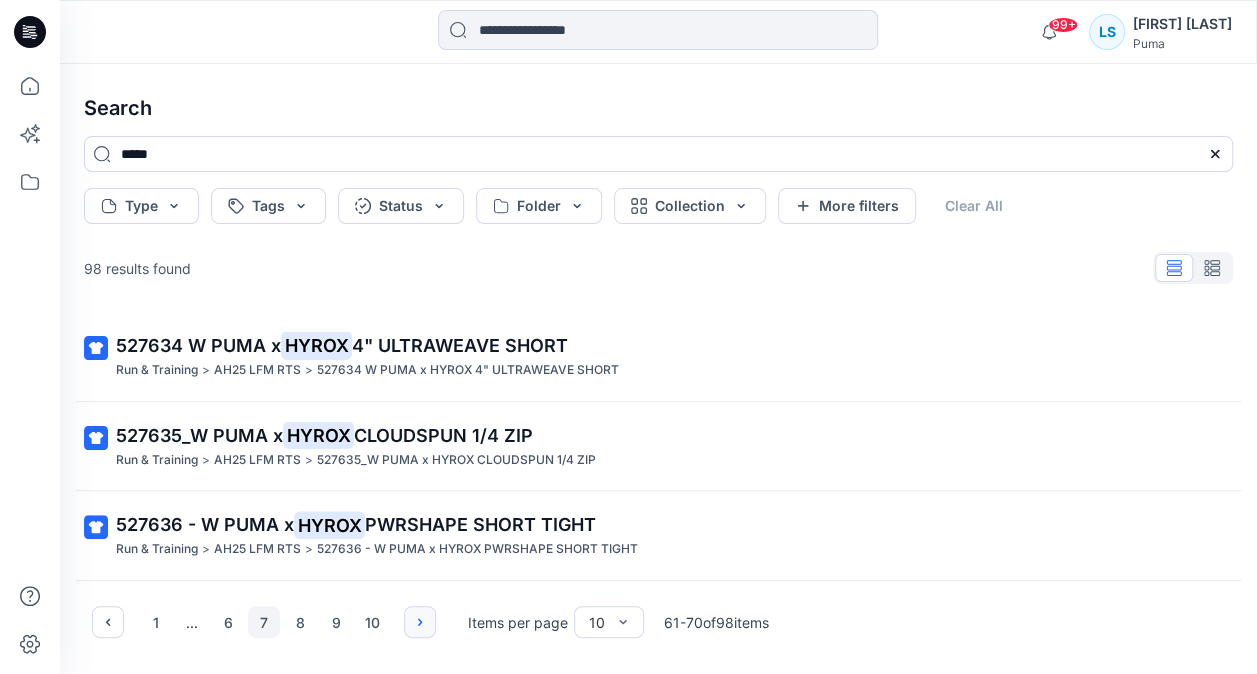 click 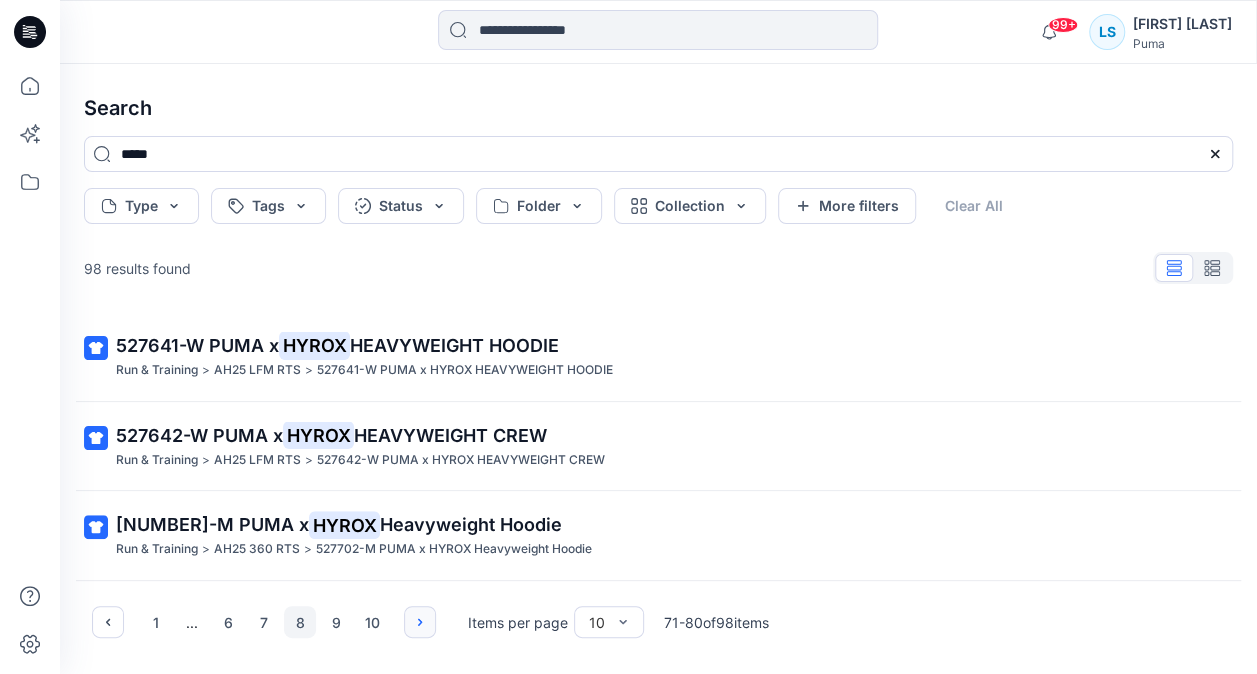 click 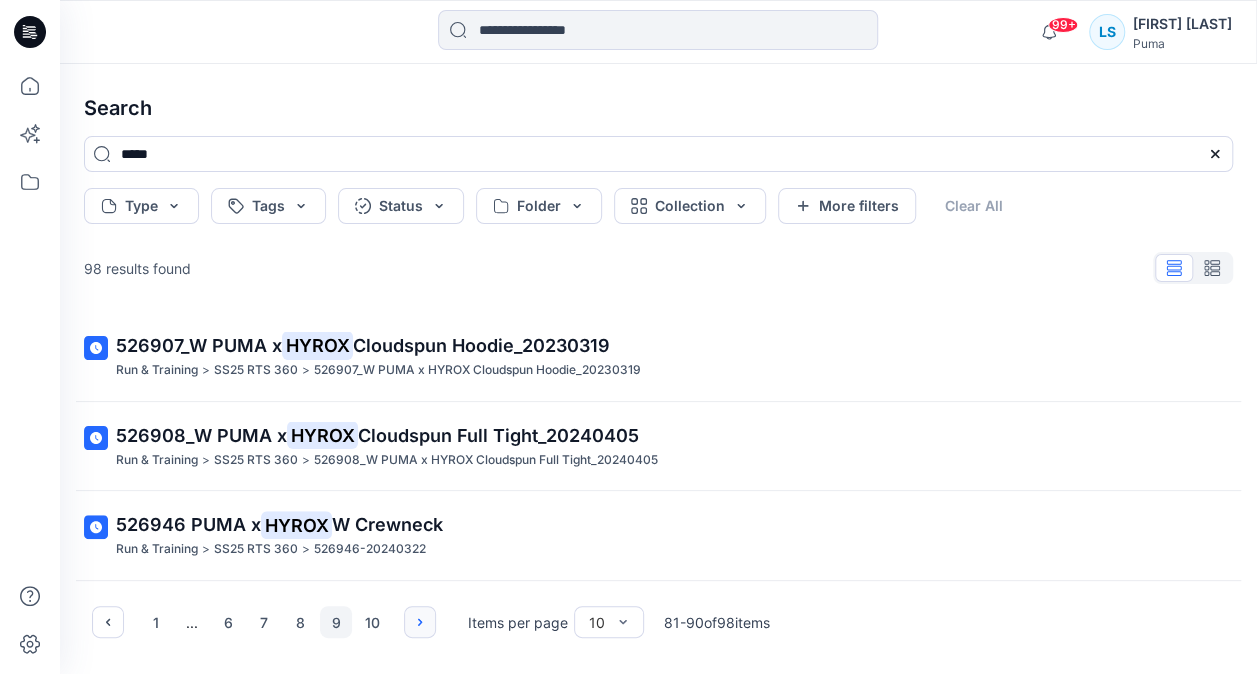 click 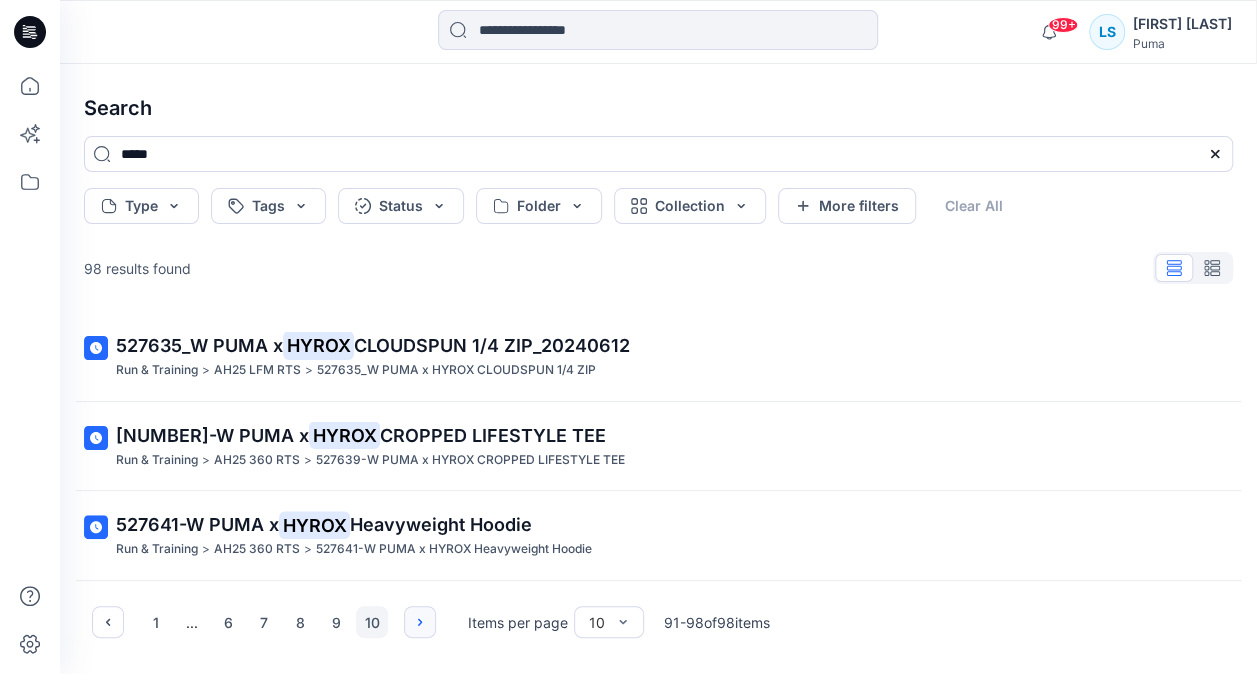 click on "1 ... 6 7 8 9 10" at bounding box center (264, 622) 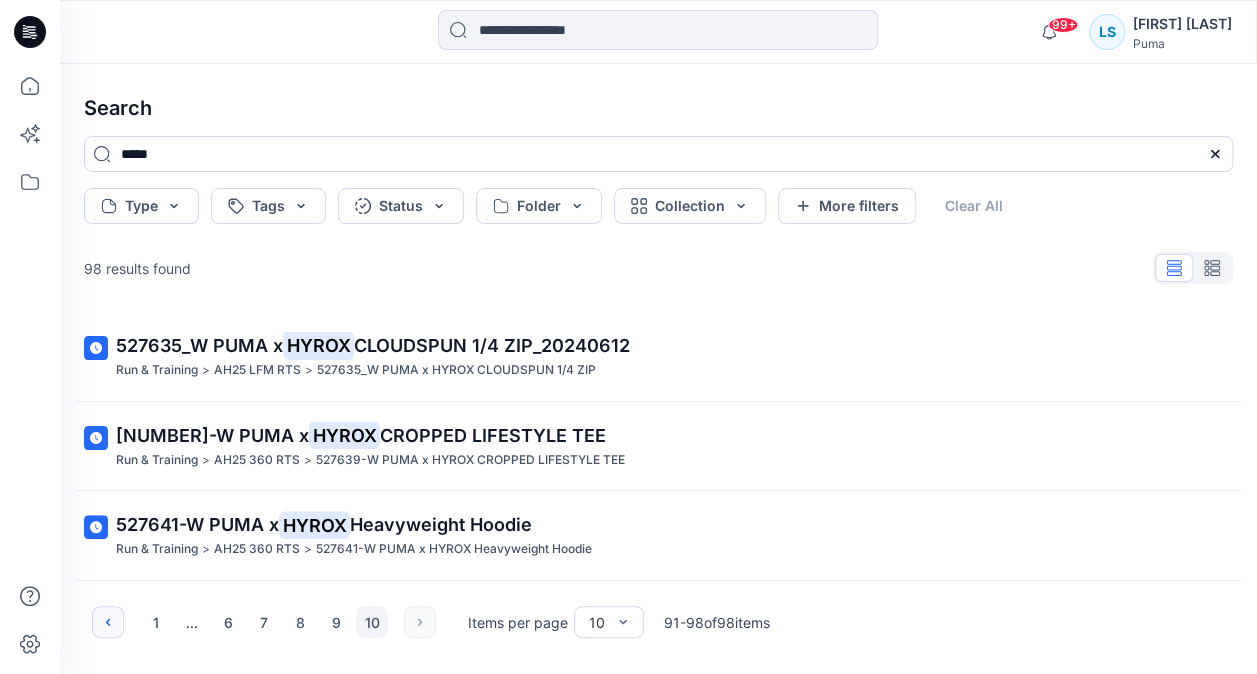 click 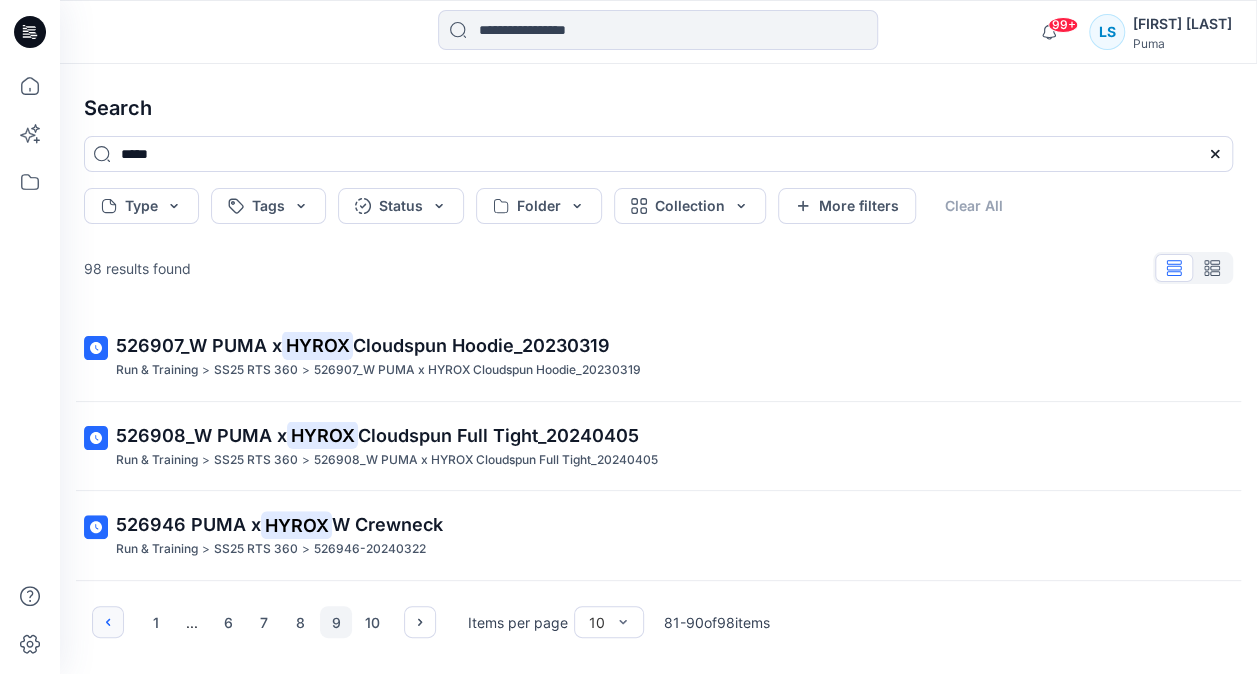 click 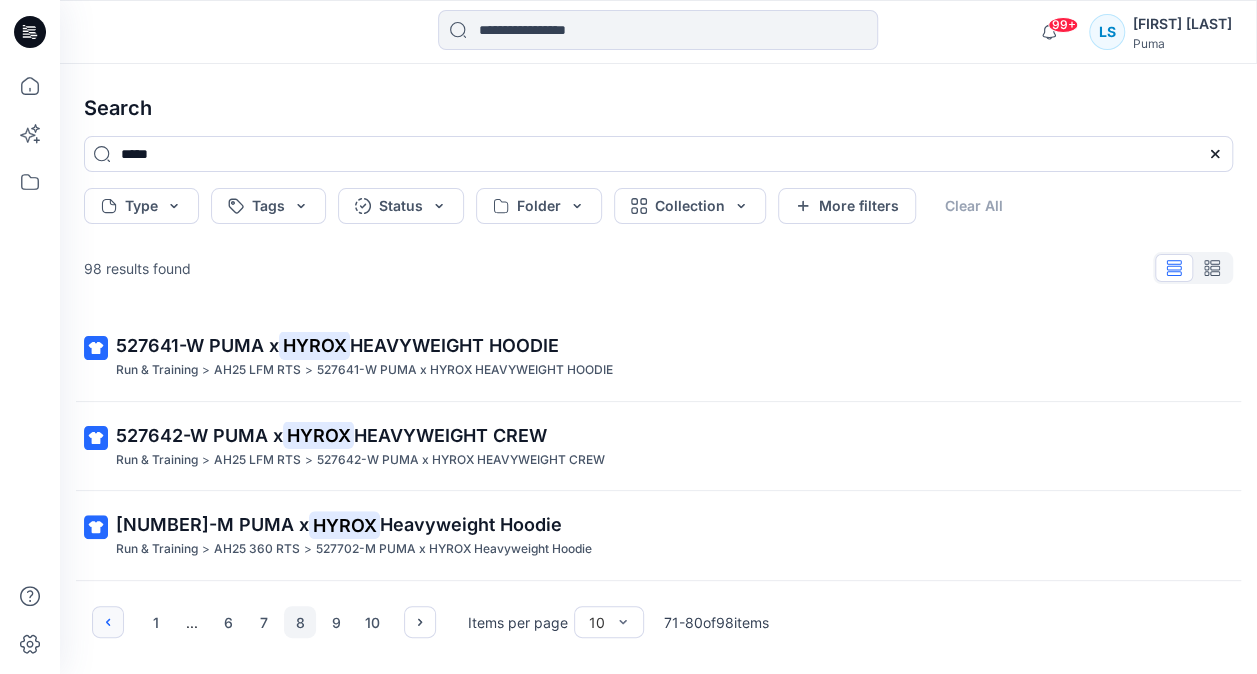 click 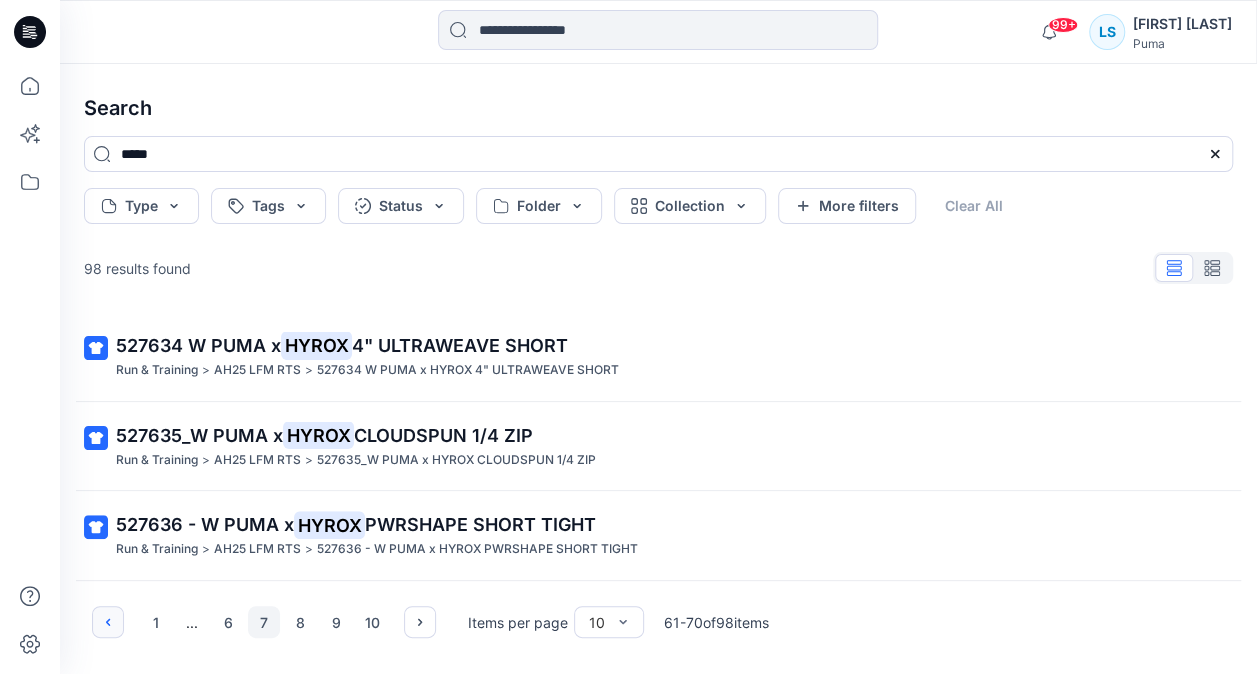 click 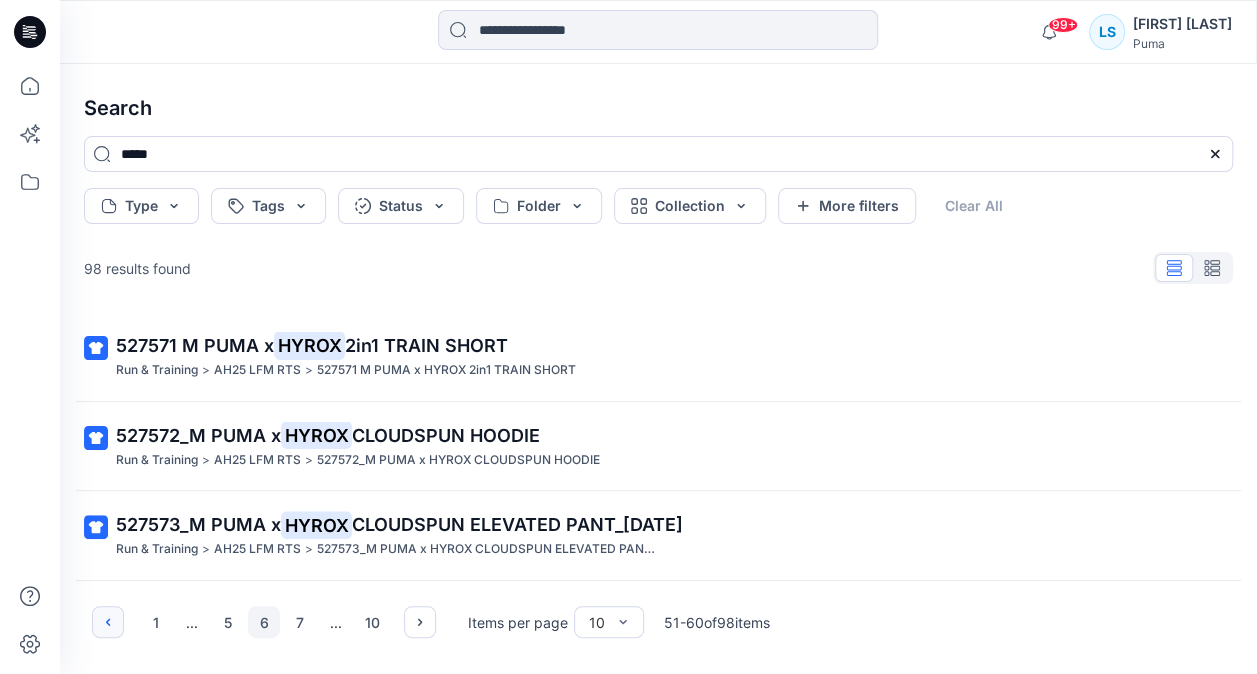 click 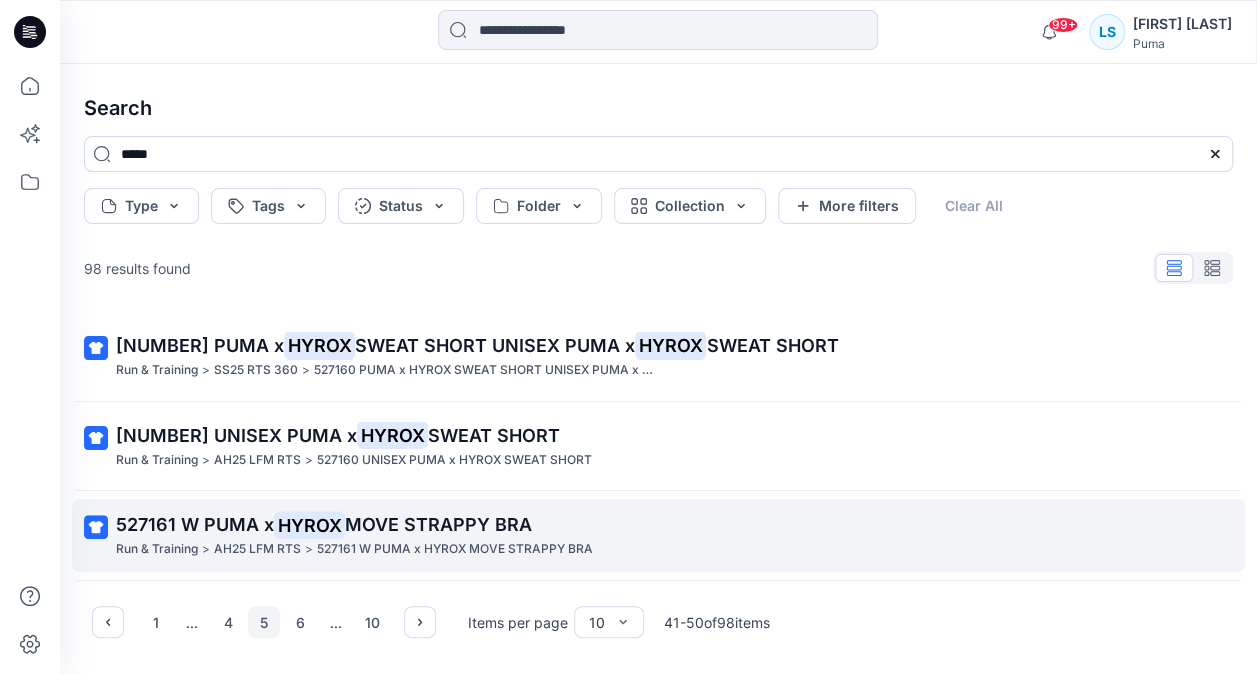 click on "HYROX" at bounding box center [309, 525] 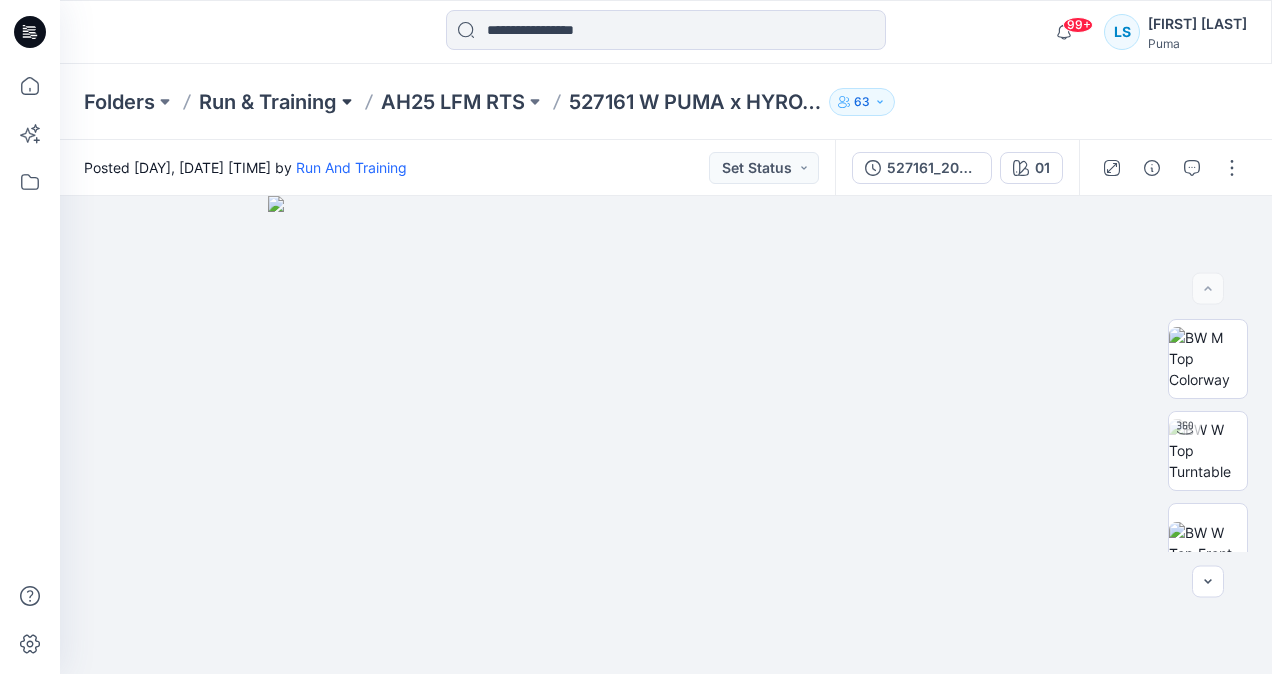 click at bounding box center [347, 102] 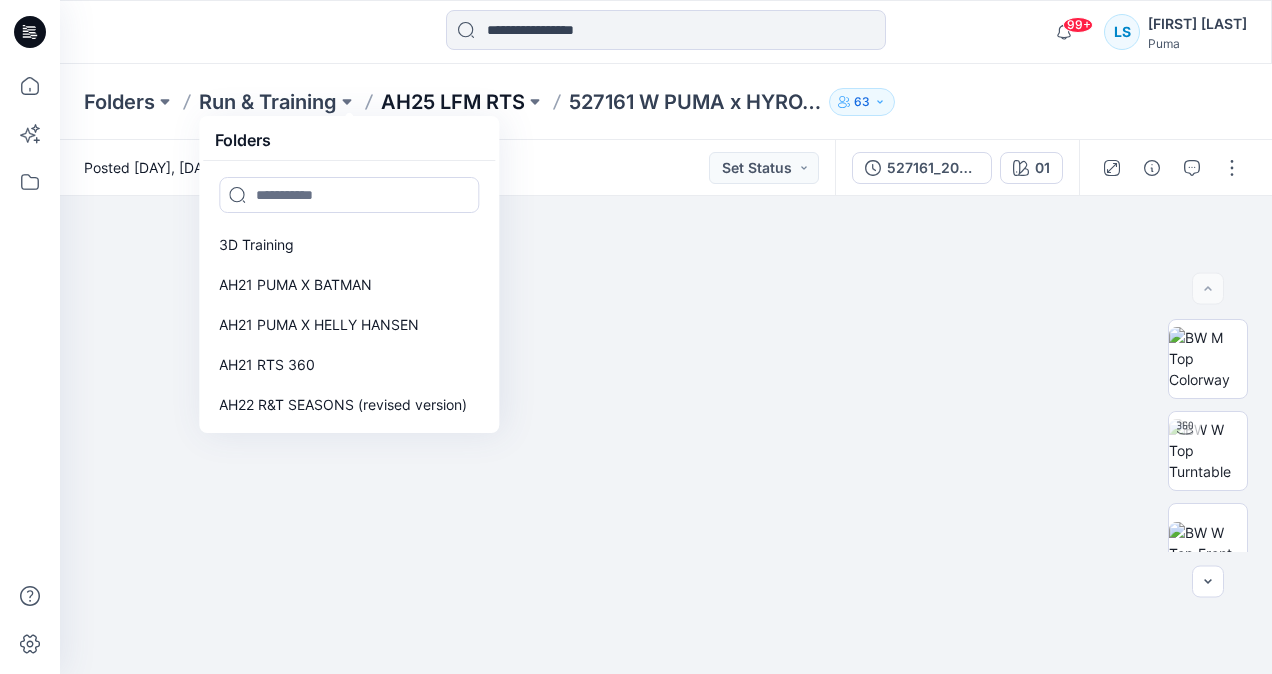 click on "AH25 LFM RTS" at bounding box center (453, 102) 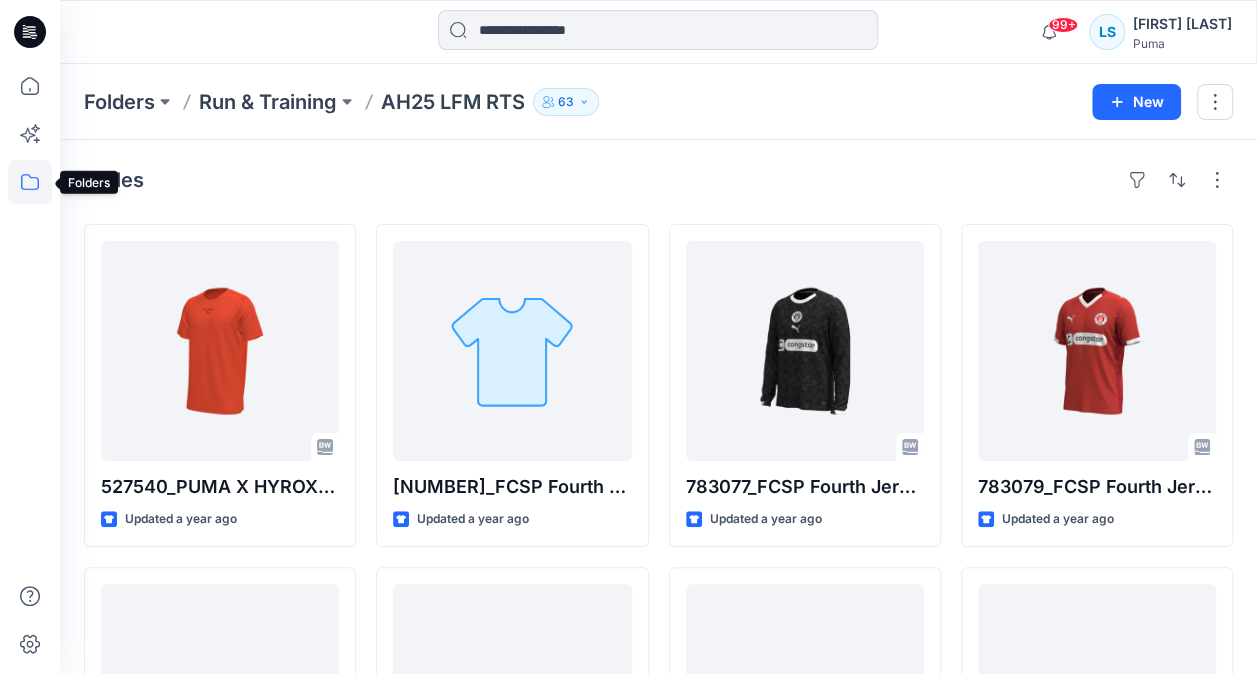 click 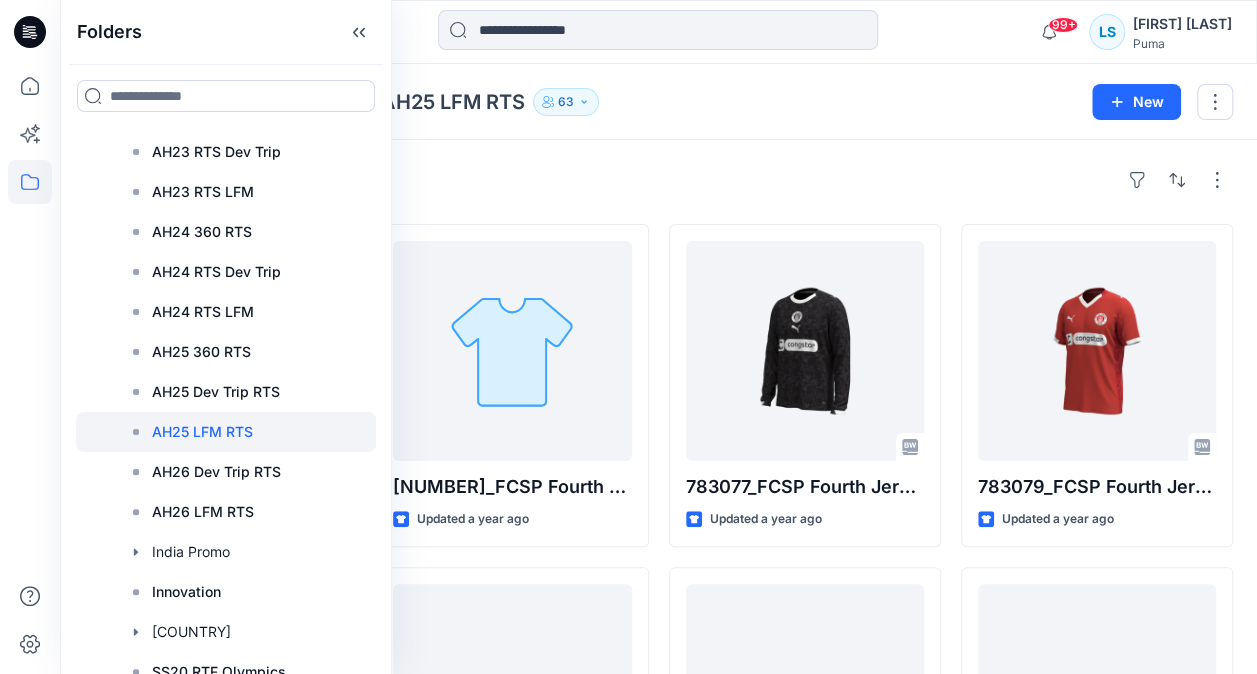 scroll, scrollTop: 685, scrollLeft: 0, axis: vertical 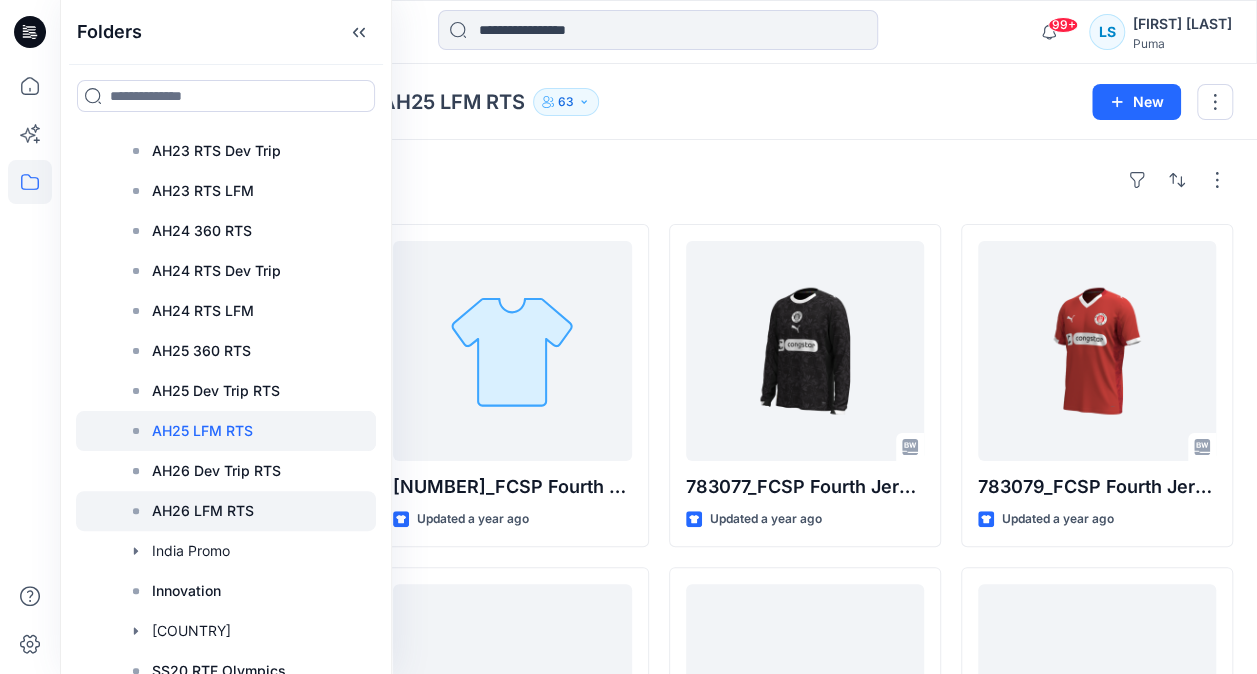 click on "AH26 LFM RTS" at bounding box center [203, 511] 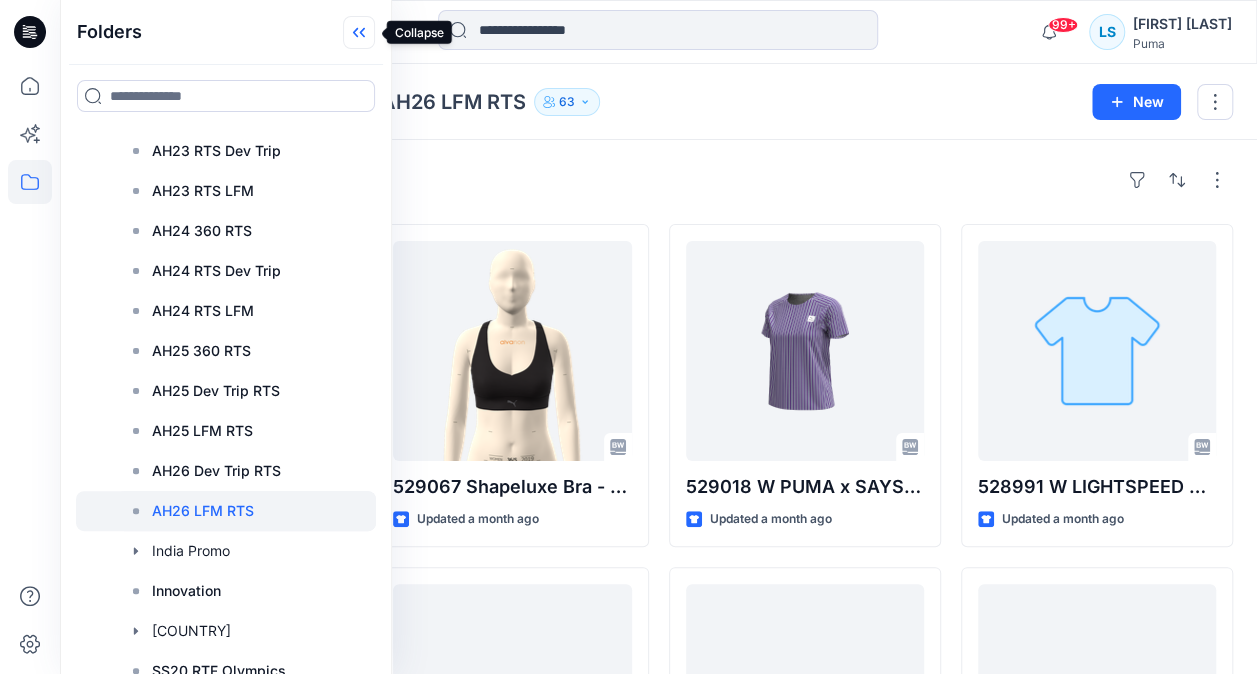 click 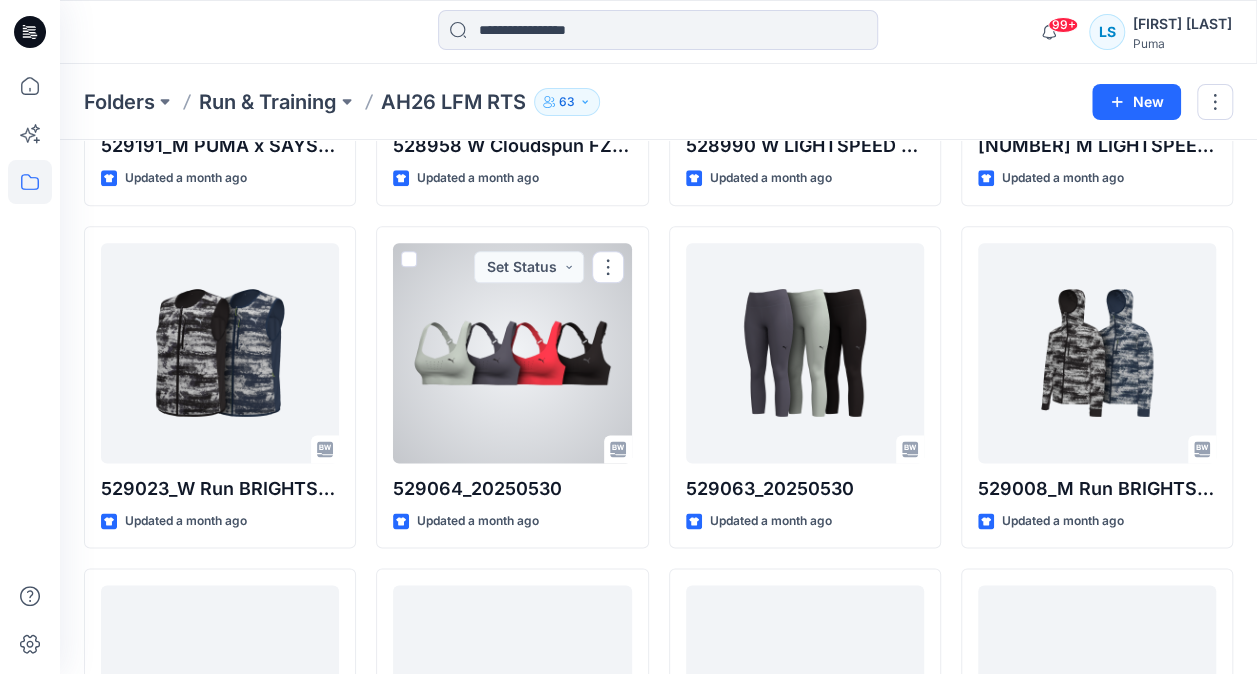 scroll, scrollTop: 1262, scrollLeft: 0, axis: vertical 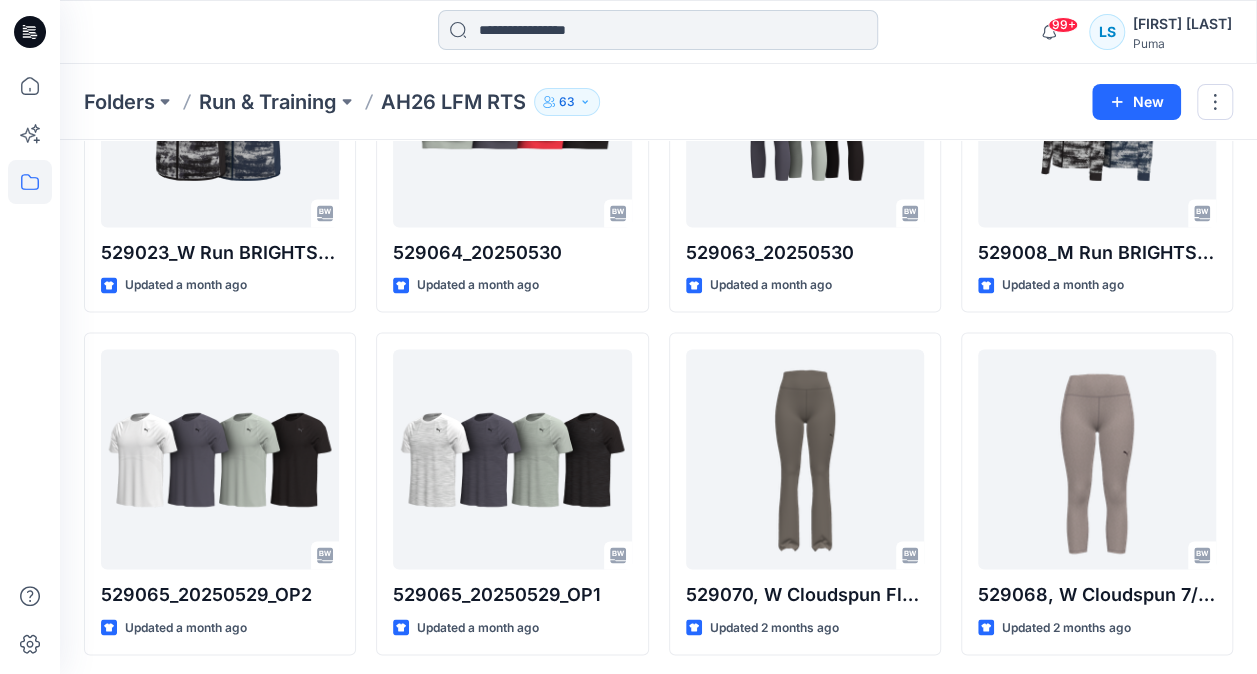 click at bounding box center (658, 30) 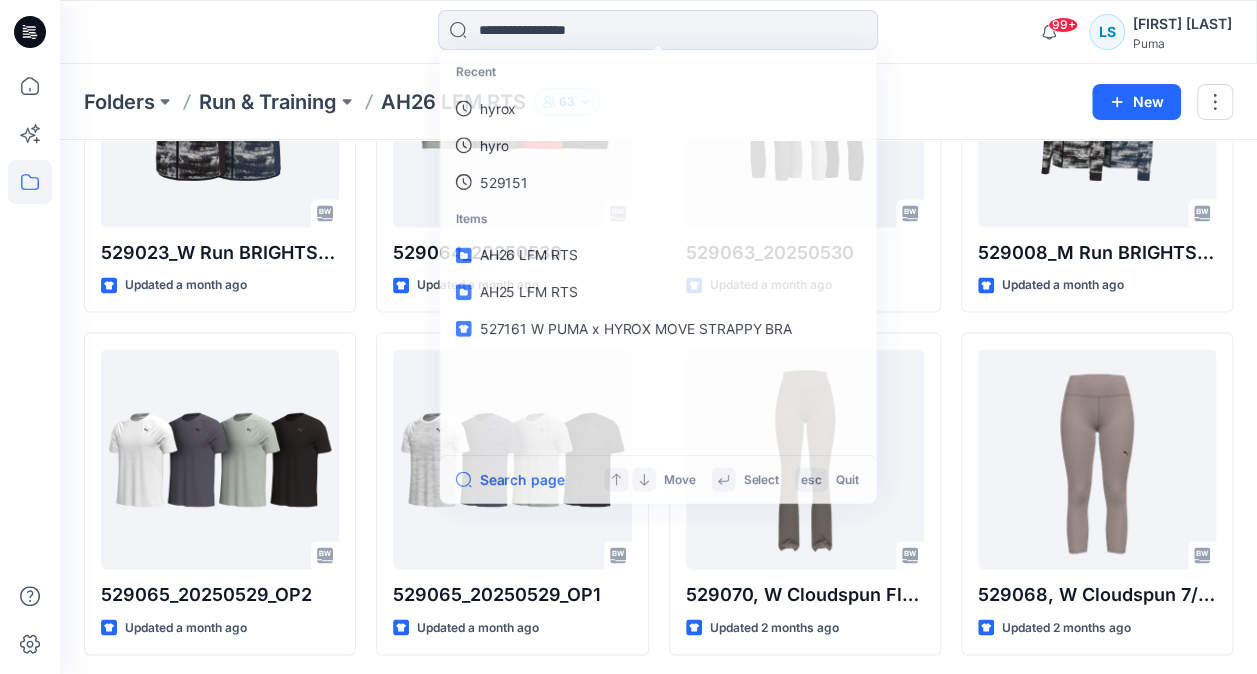 click on "Recent hyrox hyro [NUMBER] Items AH26 LFM RTS AH25 LFM RTS [NUMBER] W PUMA x HYROX MOVE STRAPPY BRA Search page Move Select esc Quit" at bounding box center (658, 32) 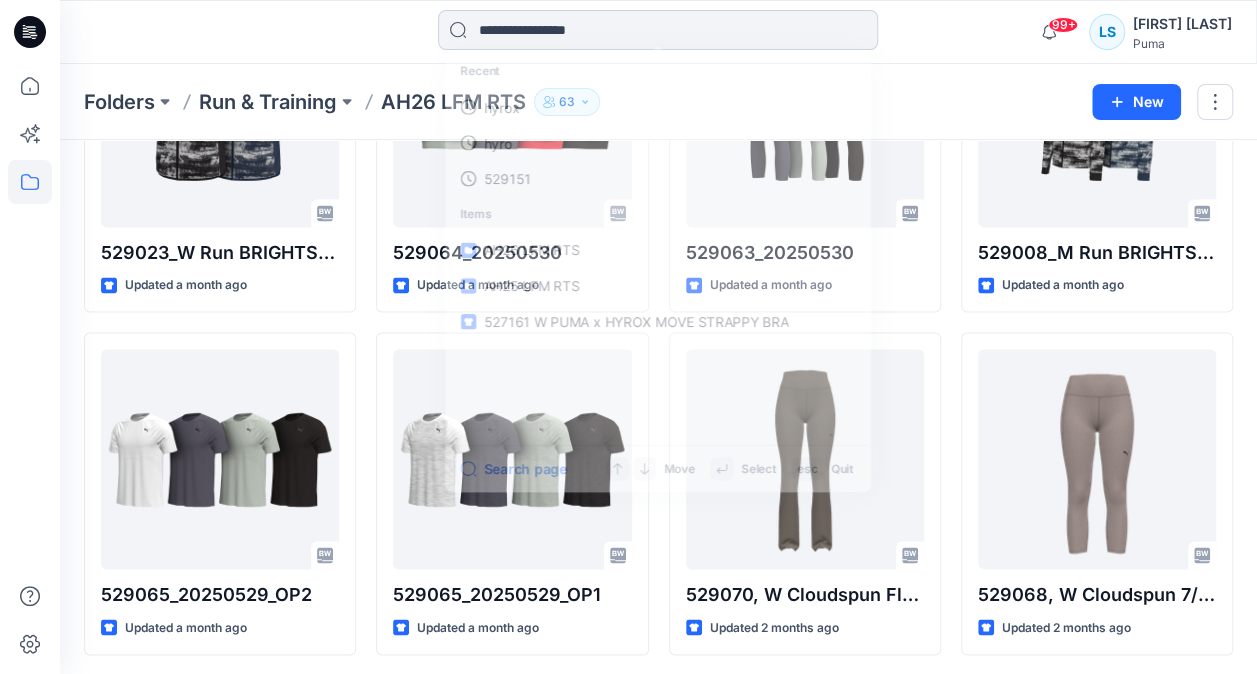 click at bounding box center (658, 30) 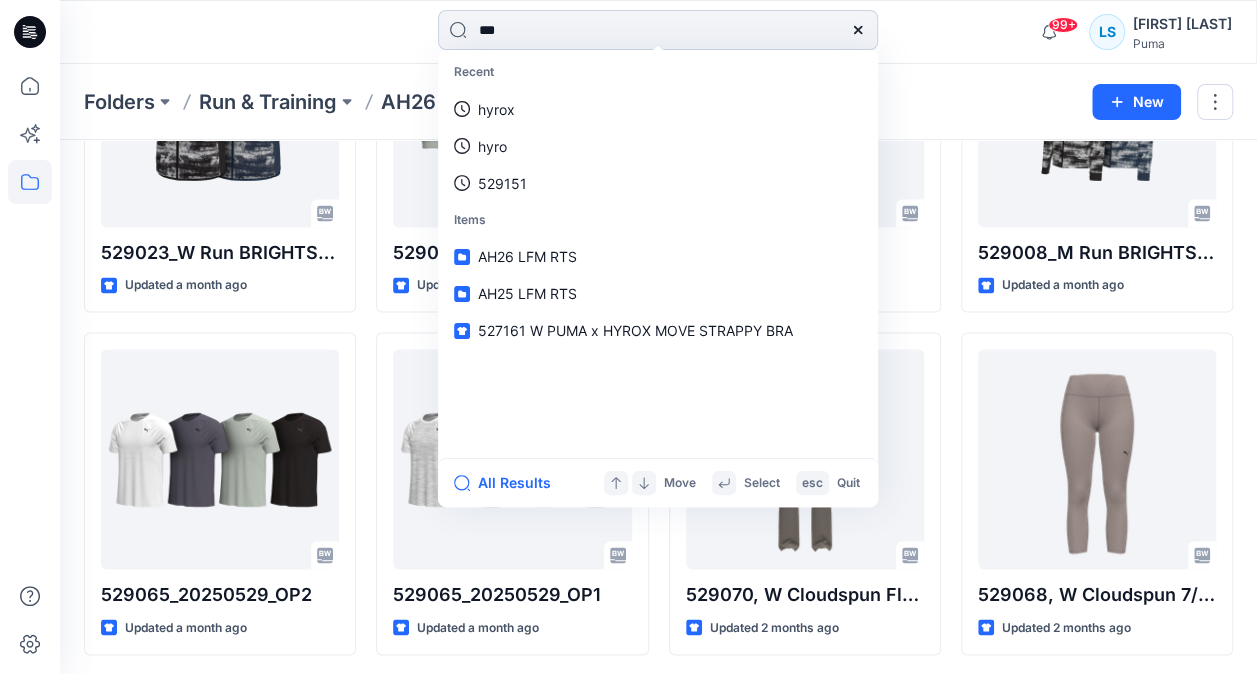 type on "****" 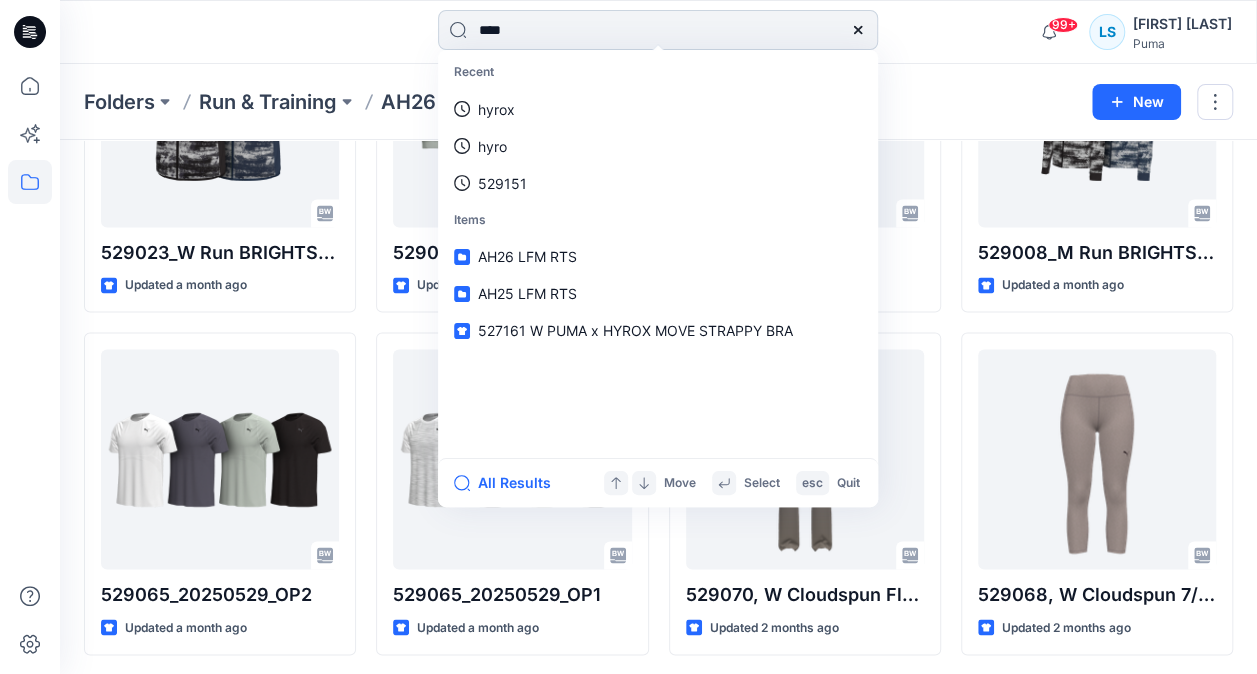 type 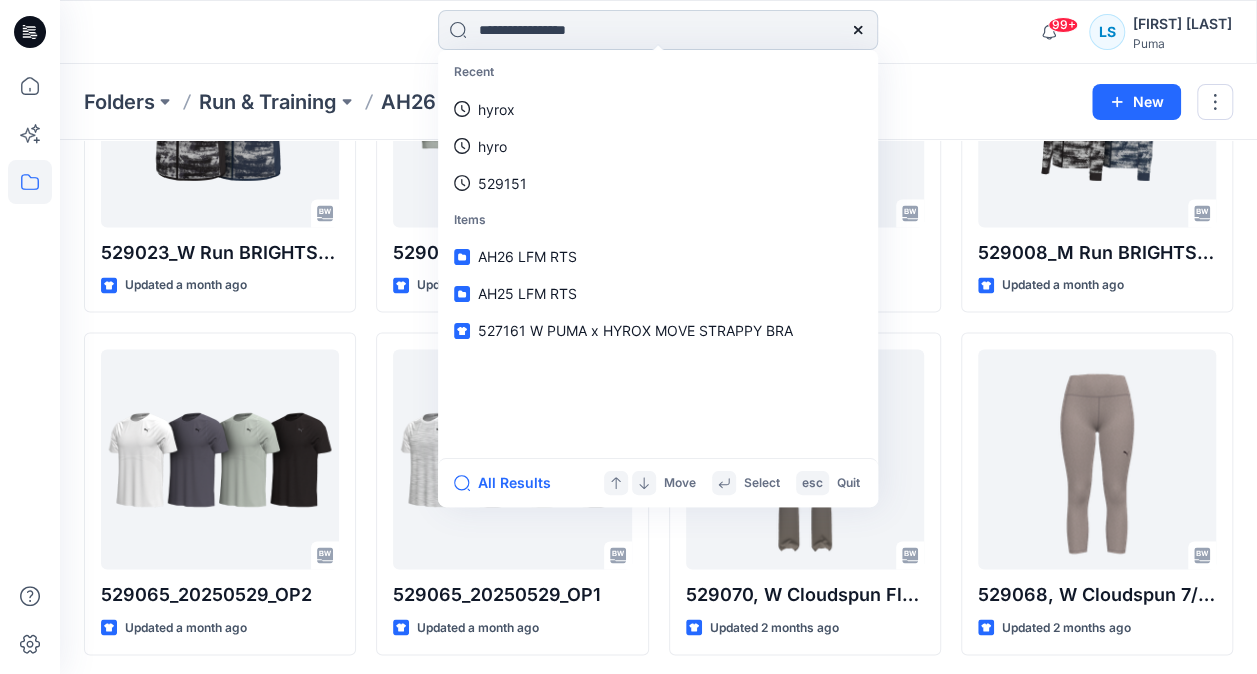 scroll, scrollTop: 0, scrollLeft: 0, axis: both 